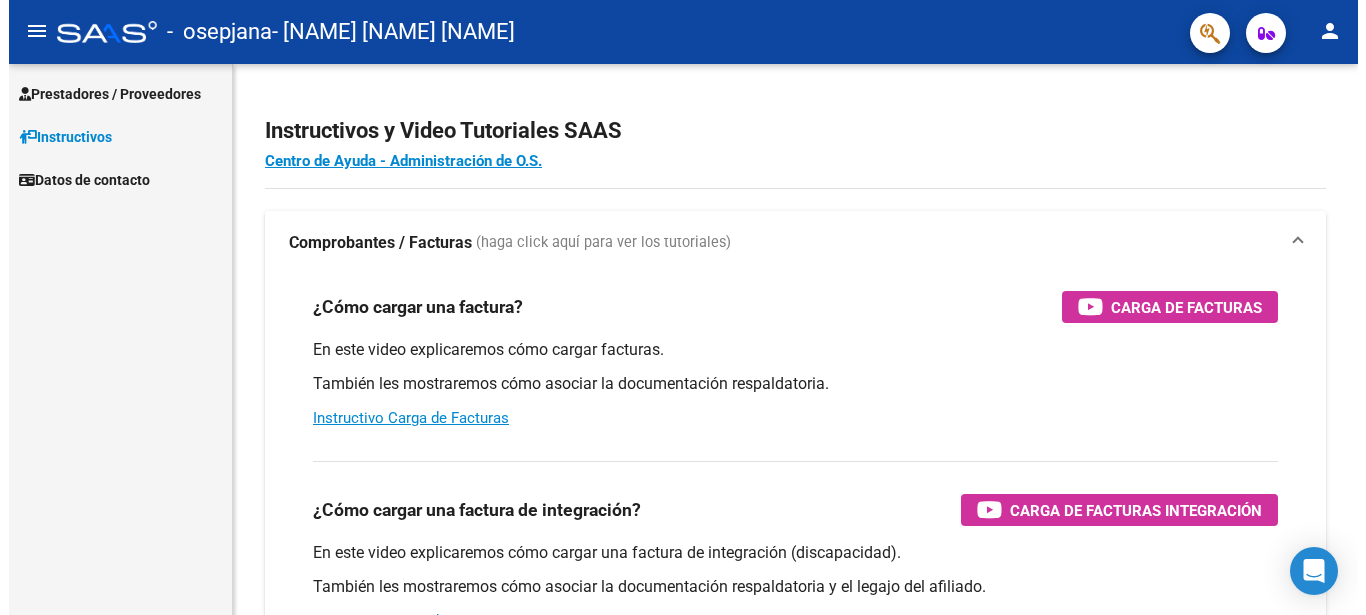 scroll, scrollTop: 0, scrollLeft: 0, axis: both 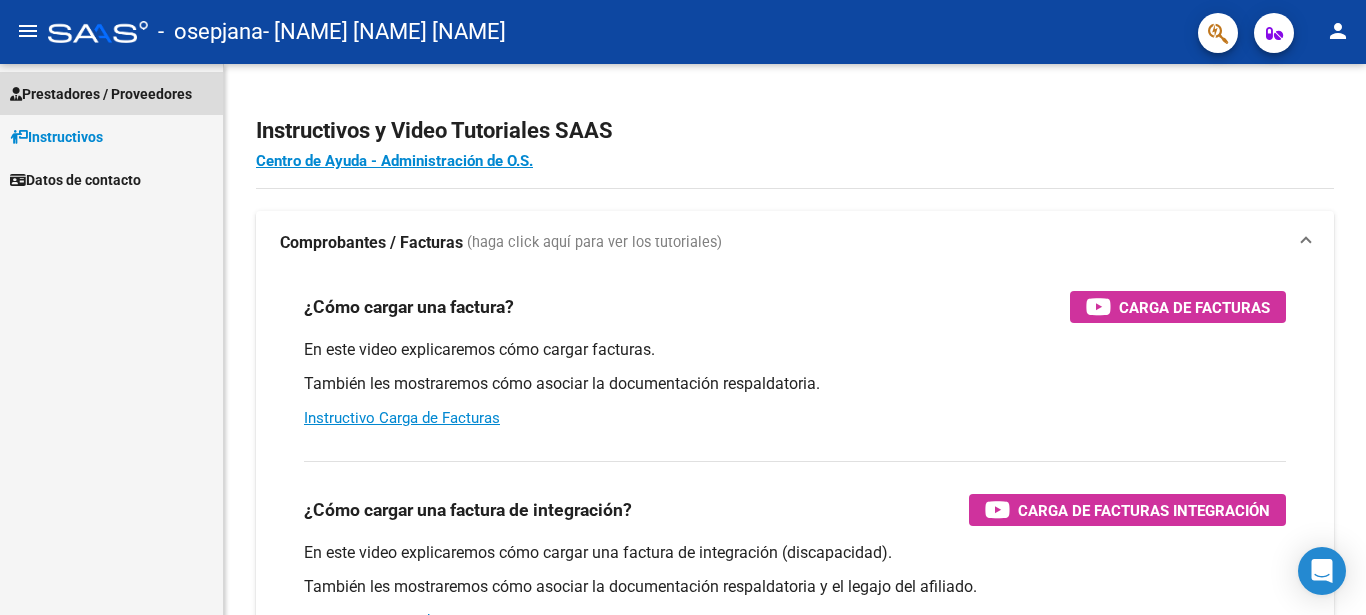 click on "Prestadores / Proveedores" at bounding box center (101, 94) 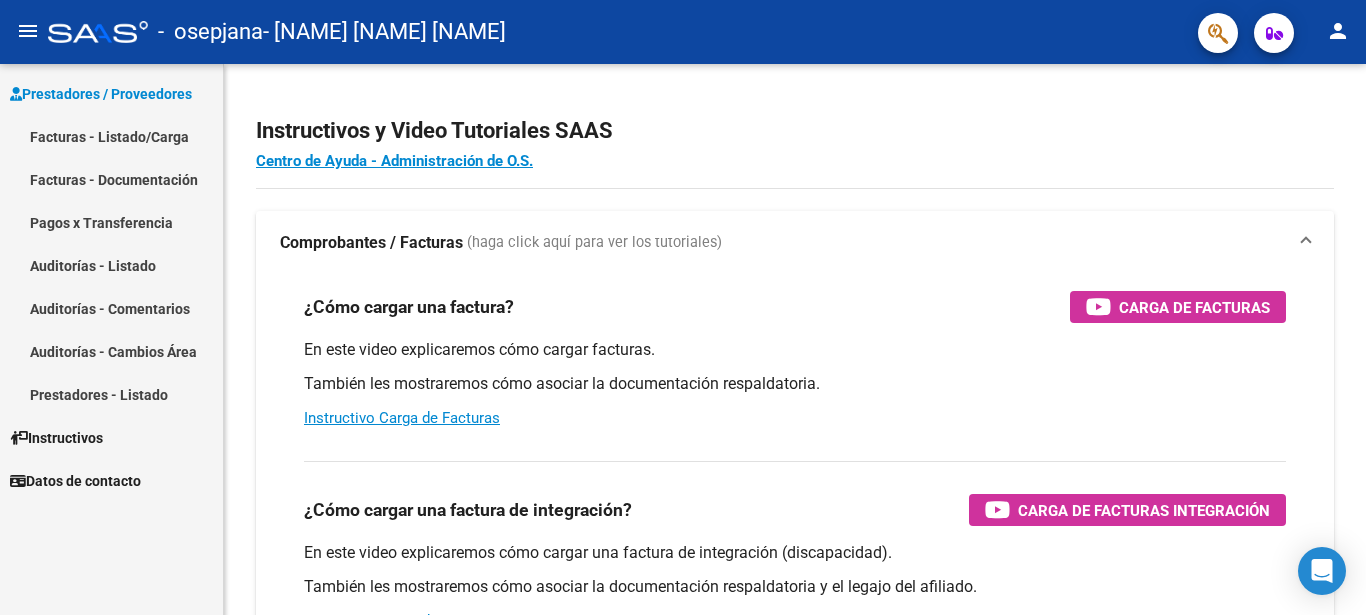 click on "Facturas - Listado/Carga" at bounding box center (111, 136) 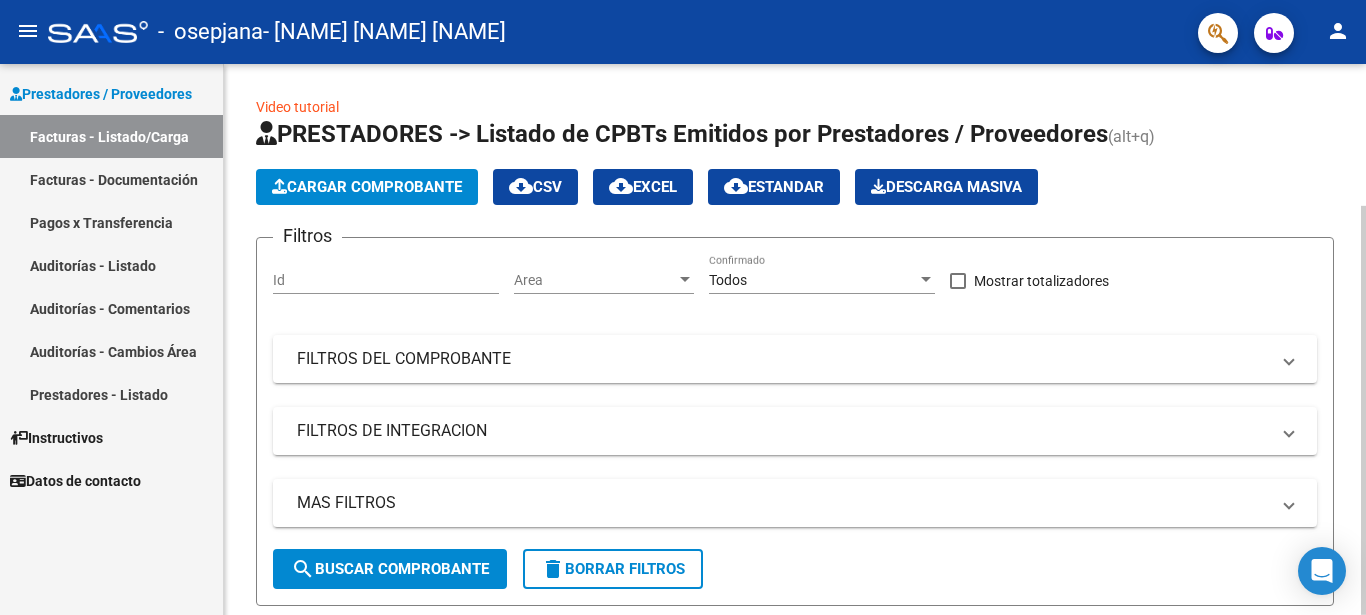 click on "Cargar Comprobante" 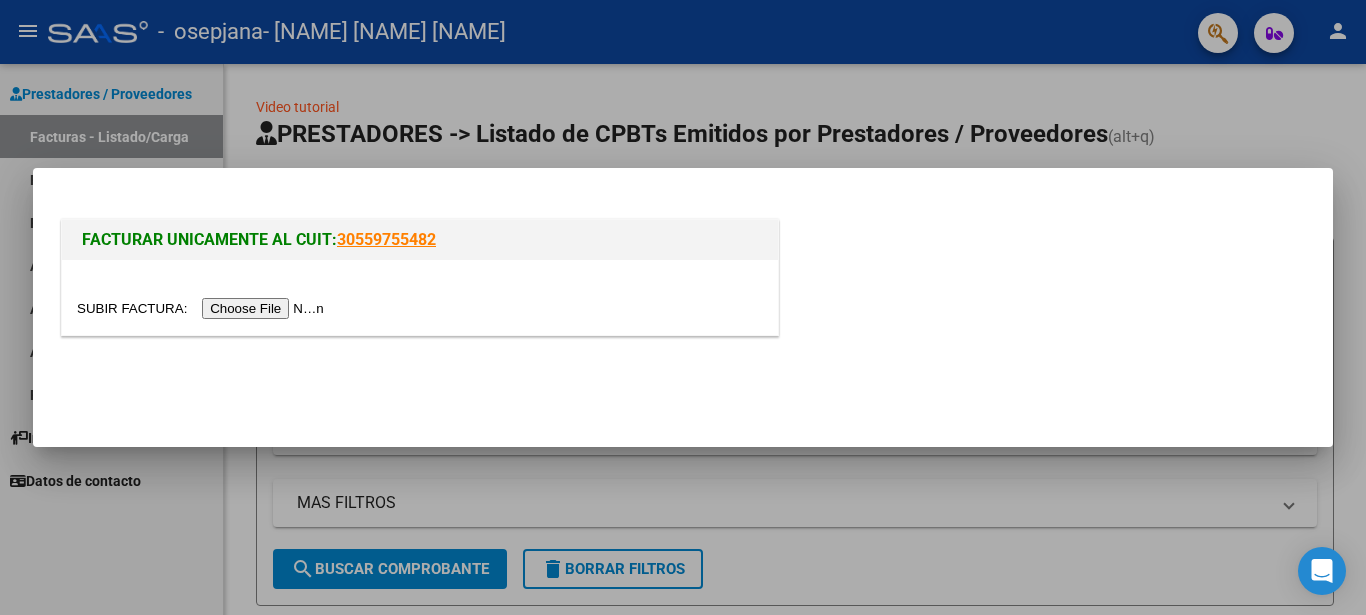 click at bounding box center [203, 308] 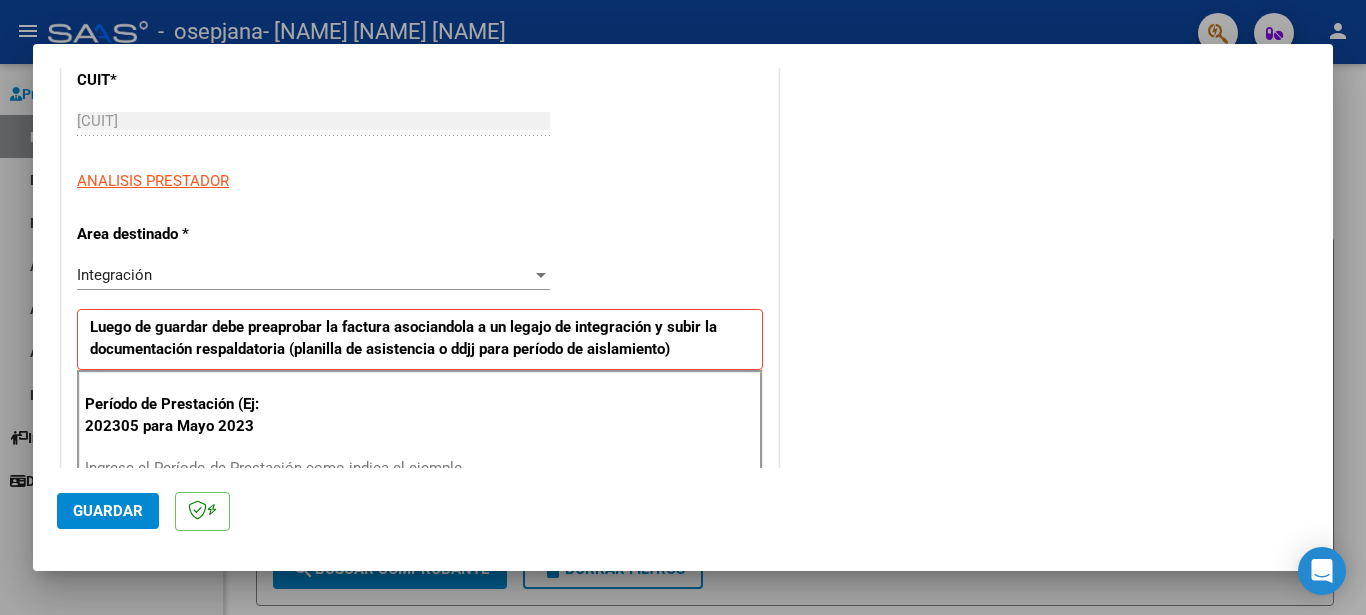scroll, scrollTop: 360, scrollLeft: 0, axis: vertical 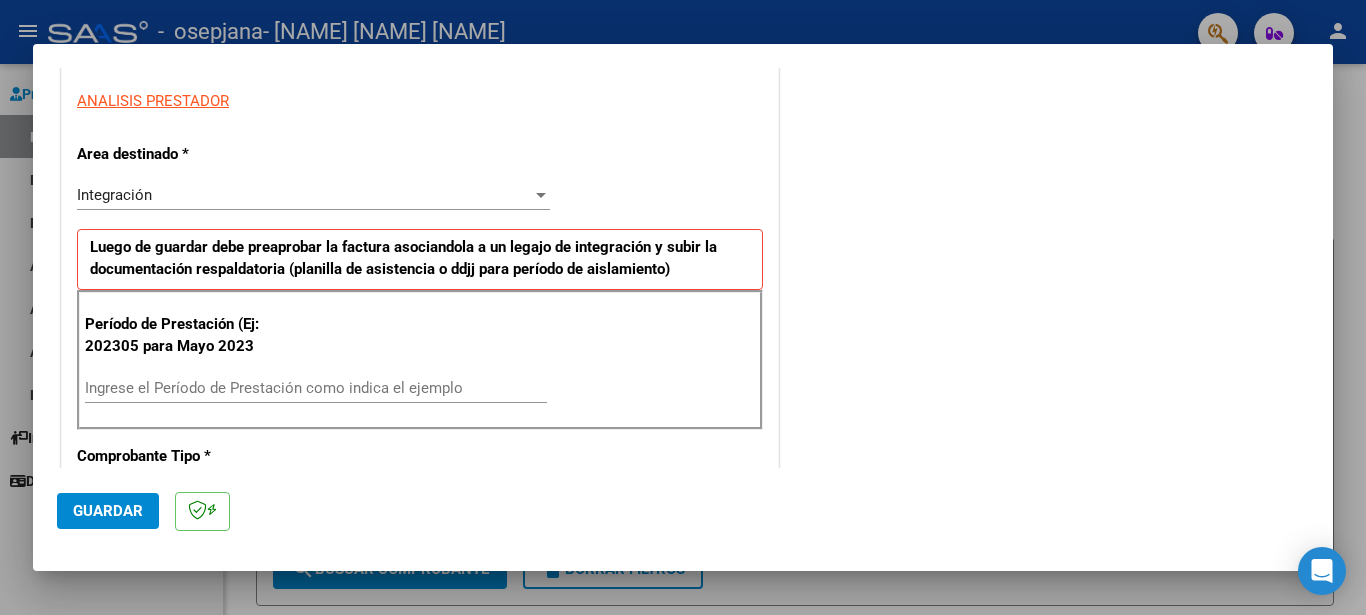 click on "Ingrese el Período de Prestación como indica el ejemplo" at bounding box center [316, 388] 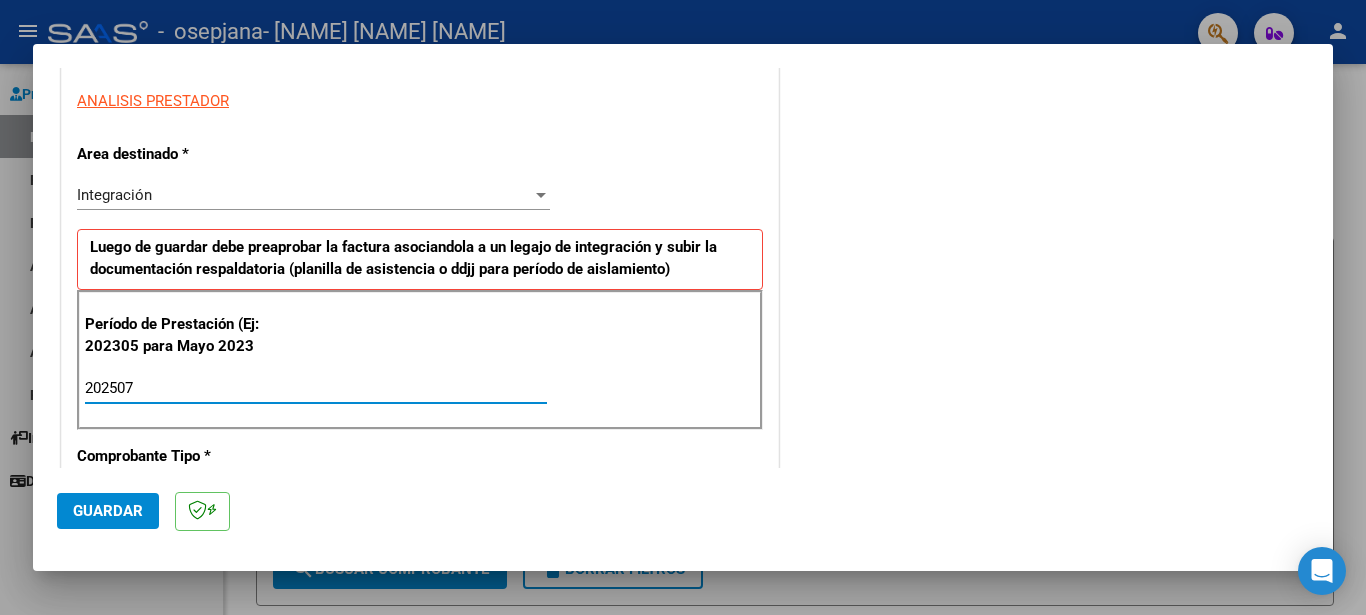type on "202507" 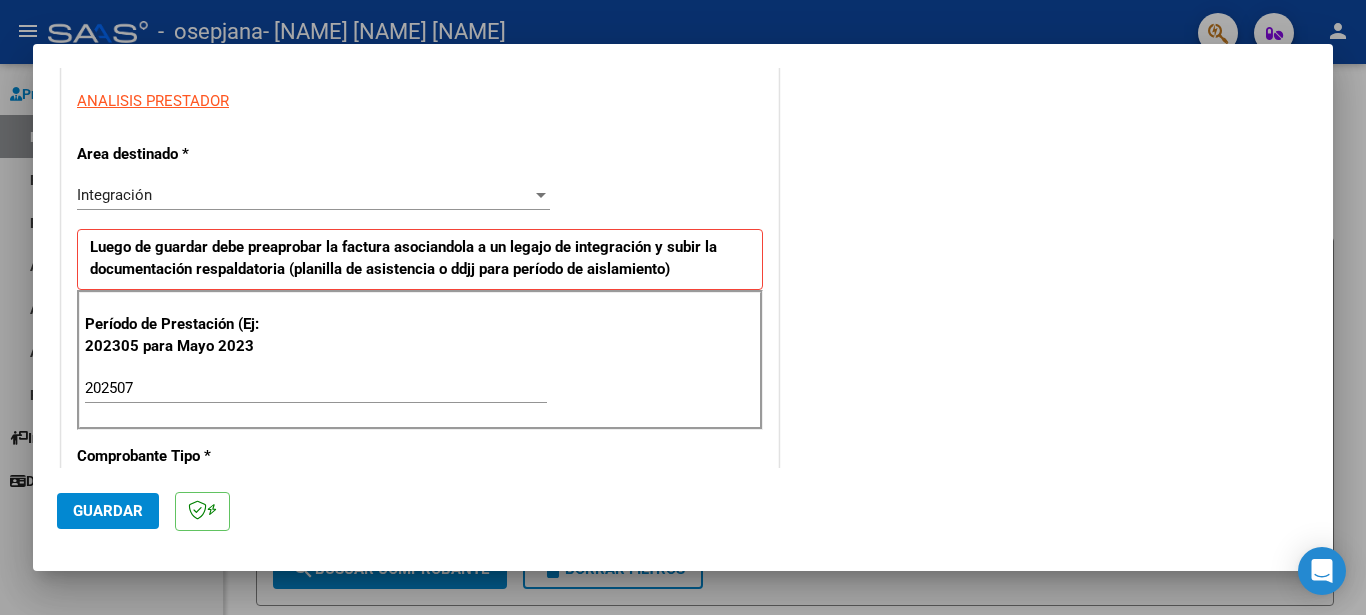 click at bounding box center (683, 307) 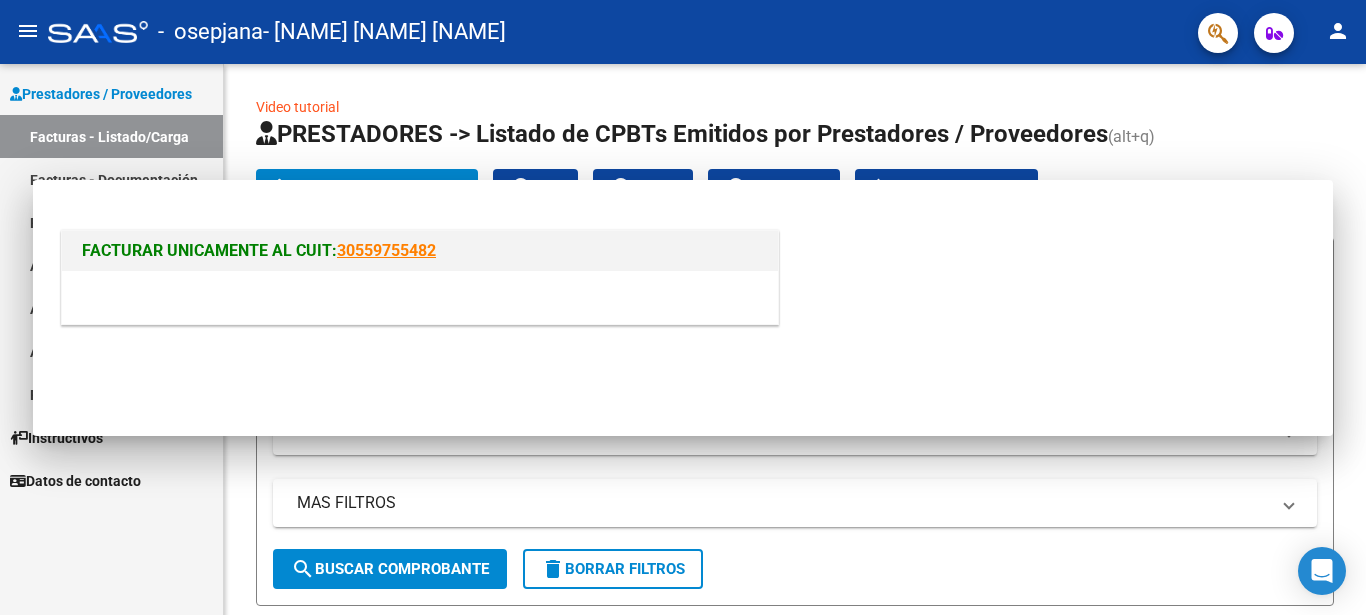 click on "Filtros Id Area Area Todos Confirmado   Mostrar totalizadores   FILTROS DEL COMPROBANTE  Comprobante Tipo Comprobante Tipo Start date – End date Fec. Comprobante Desde / Hasta Días Emisión Desde(cant. días) Días Emisión Hasta(cant. días) CUIT / Razón Social Pto. Venta Nro. Comprobante Código SSS CAE Válido CAE Válido Todos Cargado Módulo Hosp. Todos Tiene facturacion Apócrifa Hospital Refes  FILTROS DE INTEGRACION  Período De Prestación Campos del Archivo de Rendición Devuelto x SSS (dr_envio) Todos Rendido x SSS (dr_envio) Tipo de Registro Tipo de Registro Período Presentación Período Presentación Campos del Legajo Asociado (preaprobación) Afiliado Legajo (cuil/nombre) Todos Solo facturas preaprobadas  MAS FILTROS  Todos Con Doc. Respaldatoria Todos Con Trazabilidad Todos Asociado a Expediente Sur Auditoría Auditoría Auditoría Id Start date – End date Auditoría Confirmada Desde / Hasta Start date – End date Fec. Rec. Desde / Hasta Start date – End date Start date – End date" 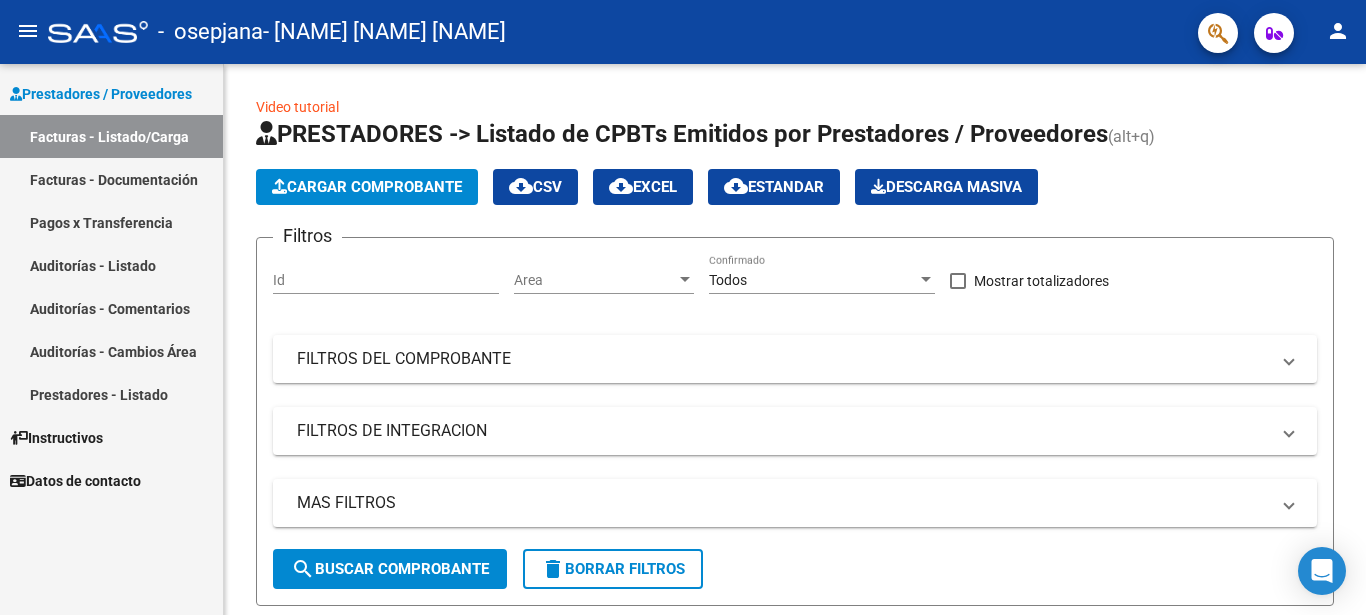 click on "Filtros Id Area Area Todos Confirmado   Mostrar totalizadores   FILTROS DEL COMPROBANTE  Comprobante Tipo Comprobante Tipo Start date – End date Fec. Comprobante Desde / Hasta Días Emisión Desde(cant. días) Días Emisión Hasta(cant. días) CUIT / Razón Social Pto. Venta Nro. Comprobante Código SSS CAE Válido CAE Válido Todos Cargado Módulo Hosp. Todos Tiene facturacion Apócrifa Hospital Refes  FILTROS DE INTEGRACION  Período De Prestación Campos del Archivo de Rendición Devuelto x SSS (dr_envio) Todos Rendido x SSS (dr_envio) Tipo de Registro Tipo de Registro Período Presentación Período Presentación Campos del Legajo Asociado (preaprobación) Afiliado Legajo (cuil/nombre) Todos Solo facturas preaprobadas  MAS FILTROS  Todos Con Doc. Respaldatoria Todos Con Trazabilidad Todos Asociado a Expediente Sur Auditoría Auditoría Auditoría Id Start date – End date Auditoría Confirmada Desde / Hasta Start date – End date Fec. Rec. Desde / Hasta Start date – End date Start date – End date" 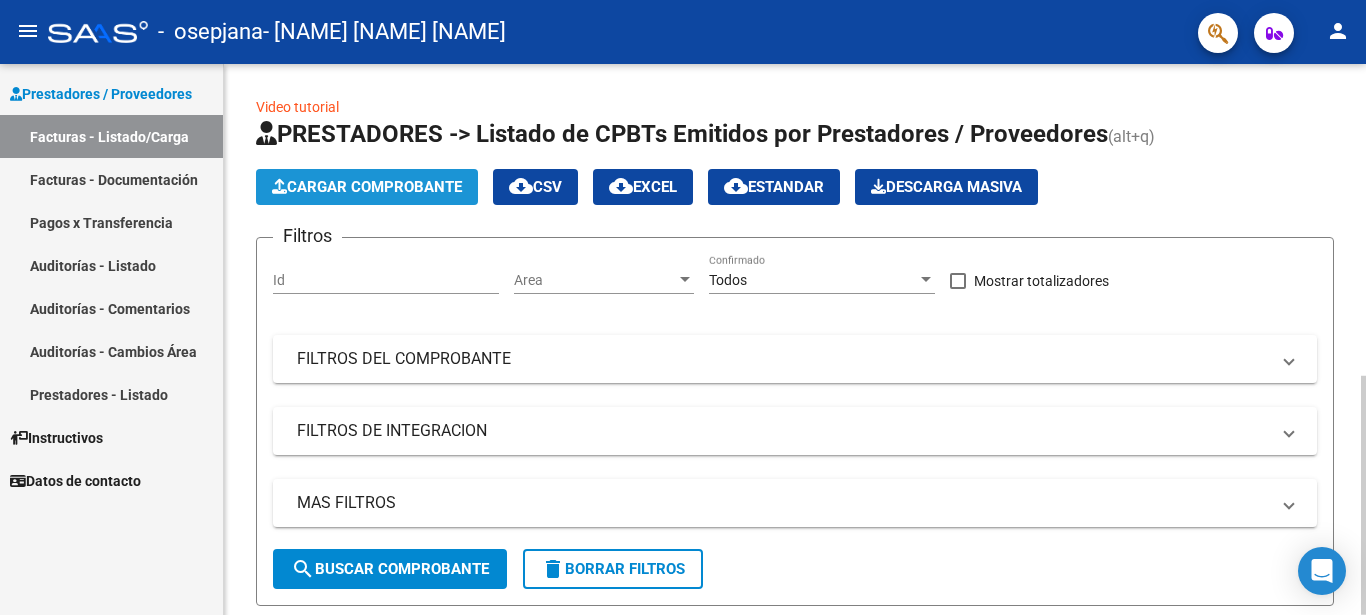 click on "Cargar Comprobante" 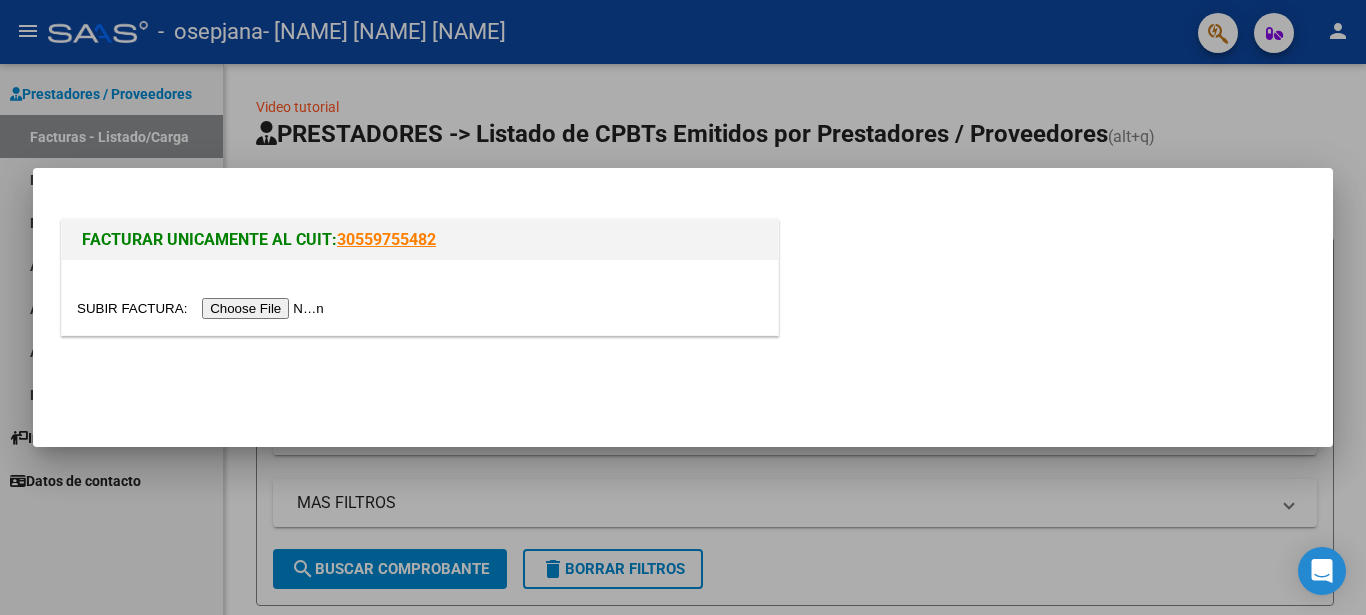click at bounding box center [203, 308] 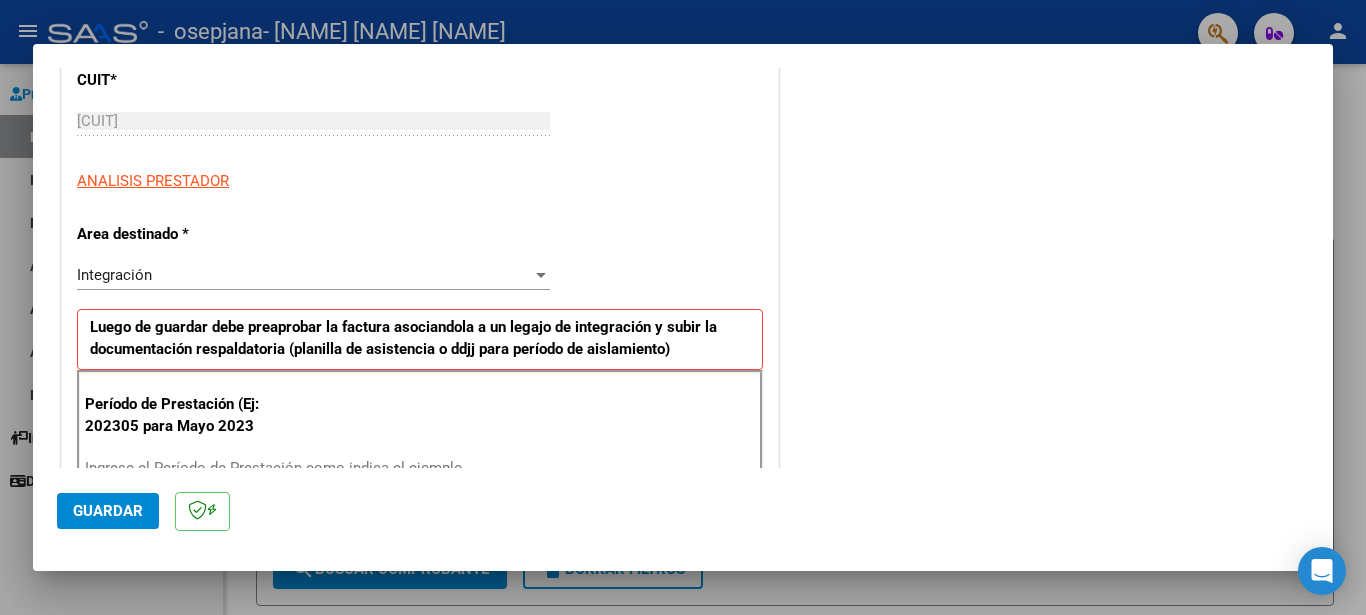 scroll, scrollTop: 320, scrollLeft: 0, axis: vertical 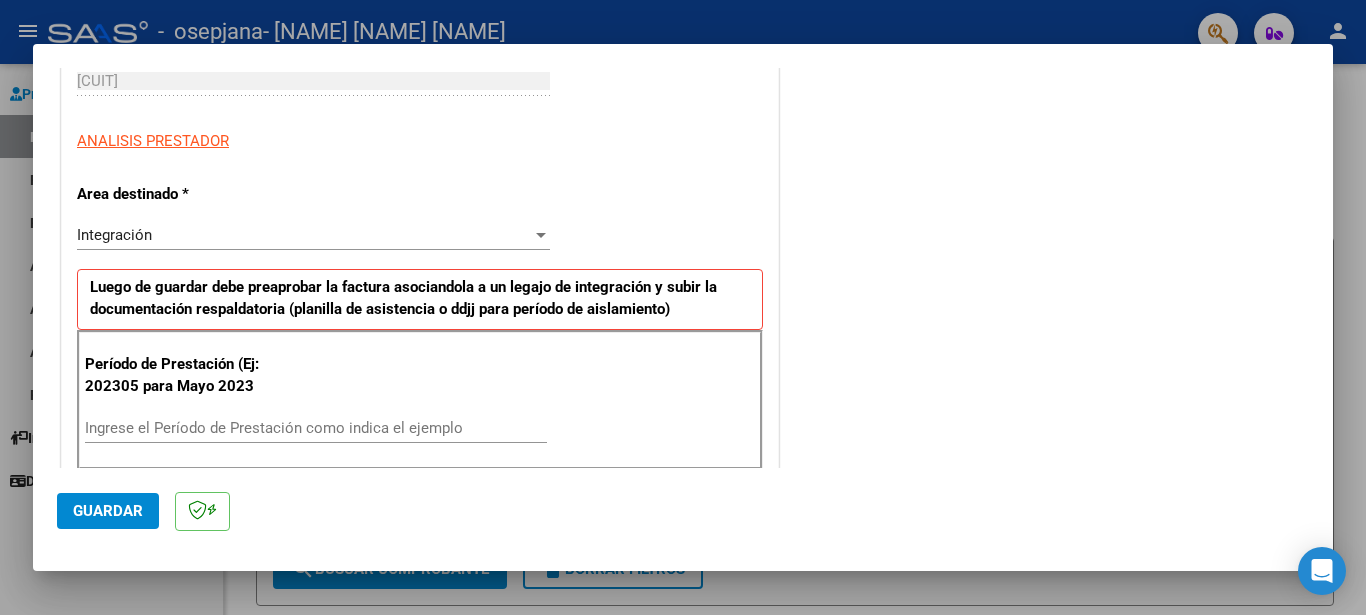 click on "Ingrese el Período de Prestación como indica el ejemplo" at bounding box center (316, 428) 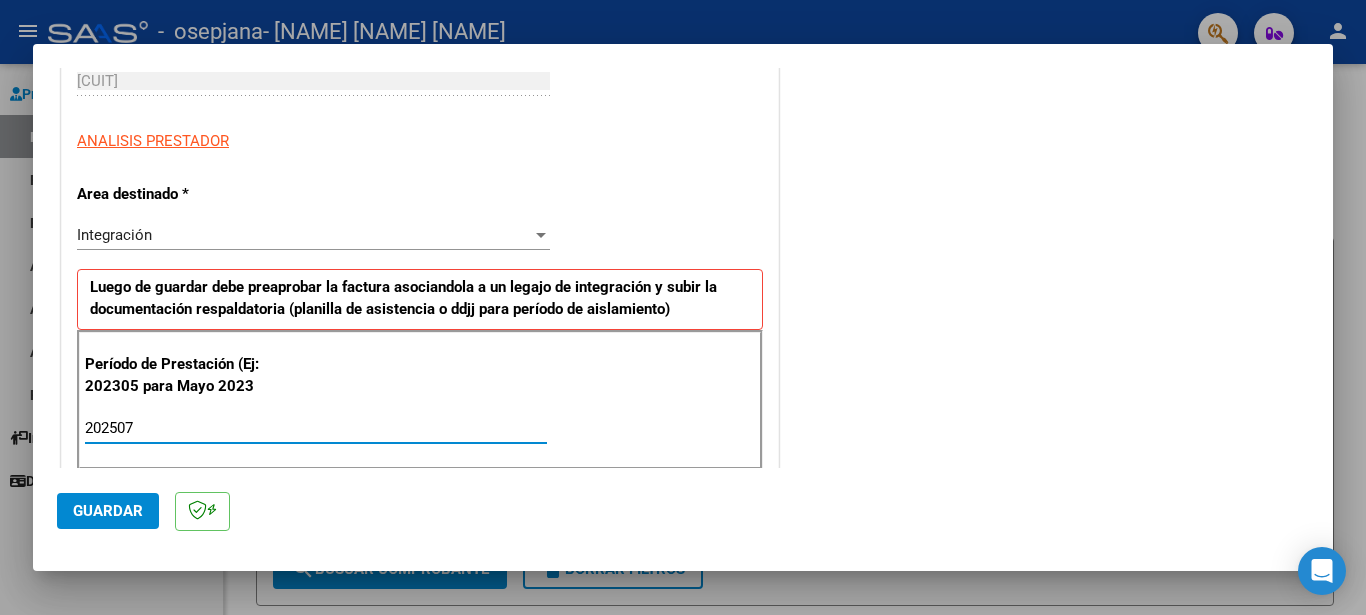 type on "202507" 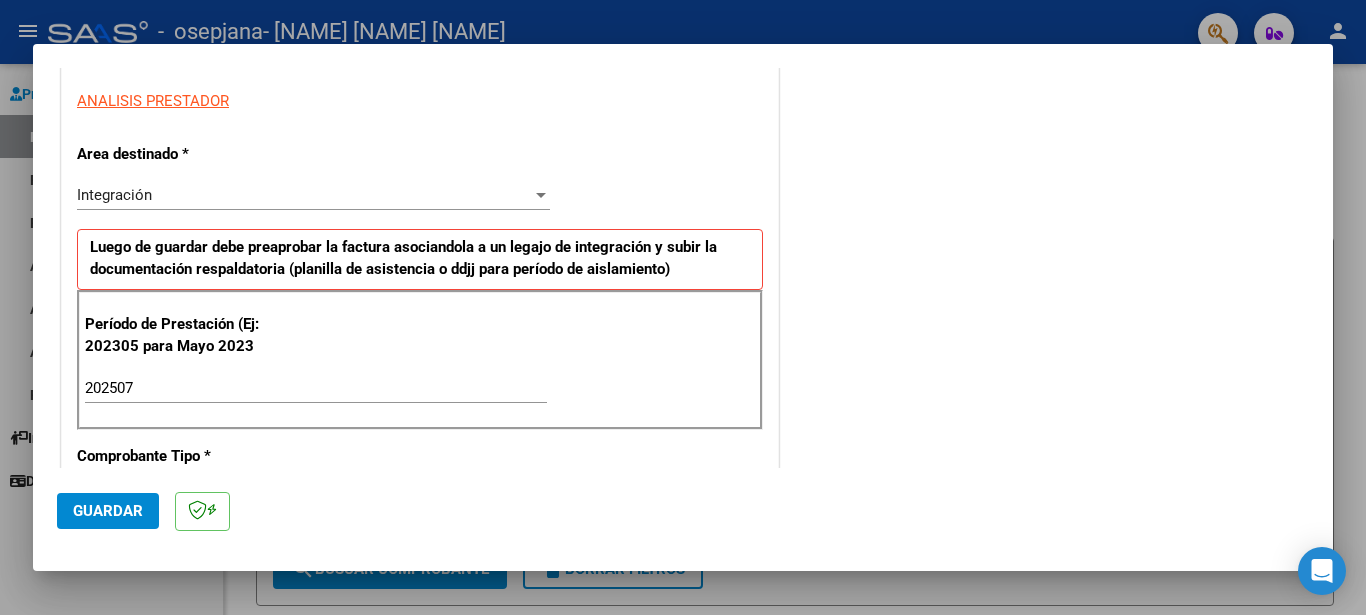 scroll, scrollTop: 400, scrollLeft: 0, axis: vertical 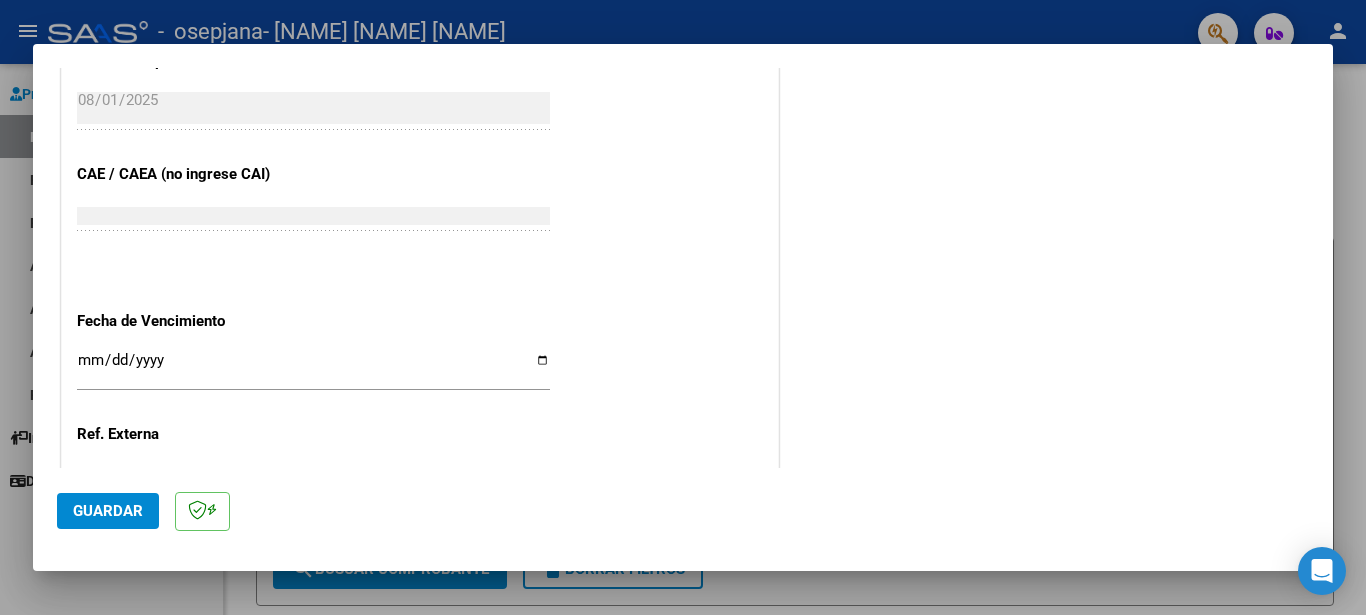 click on "Ingresar la fecha" at bounding box center (313, 368) 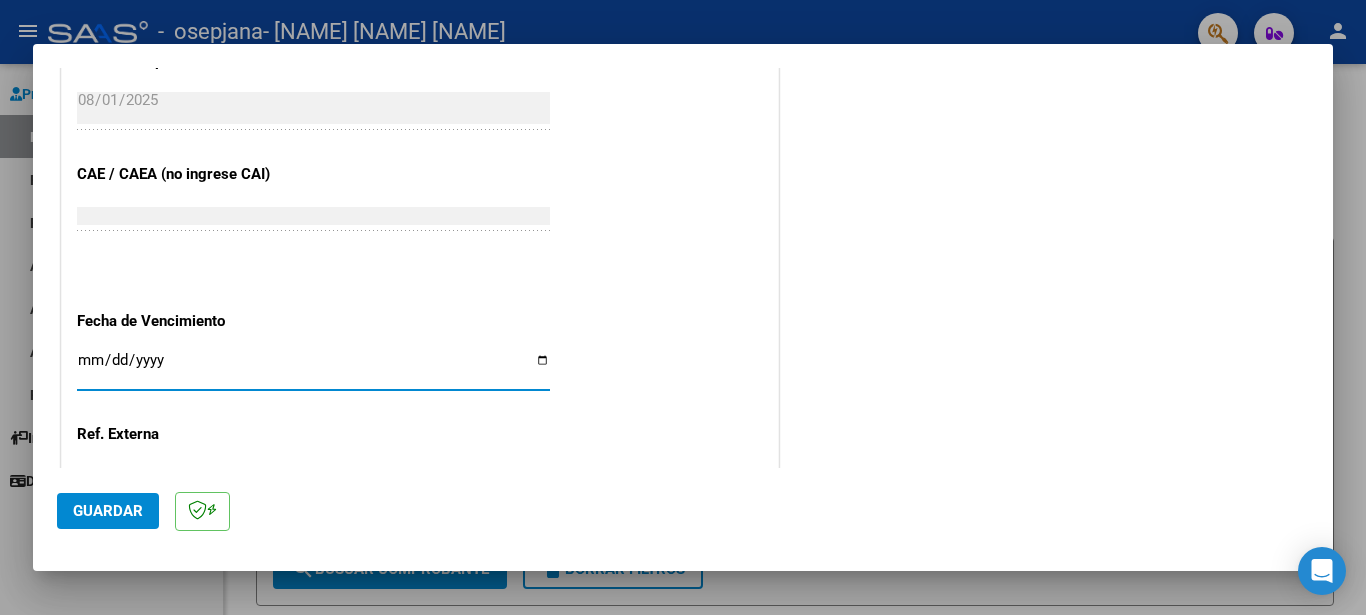 type on "2025-08-11" 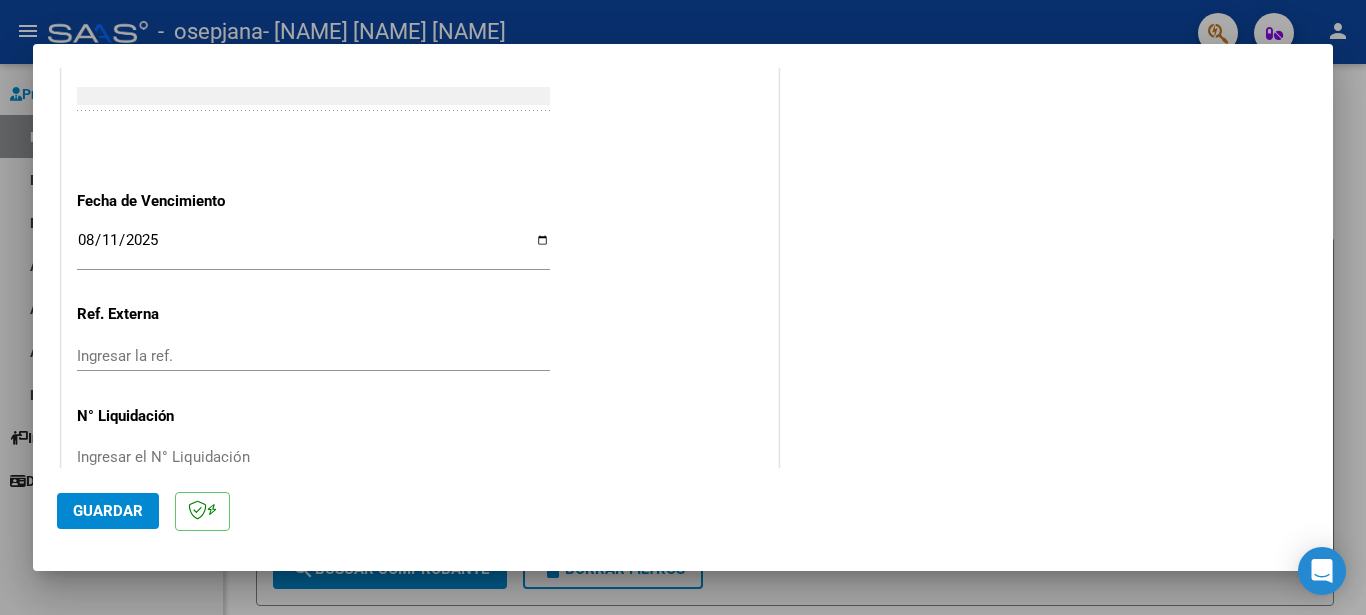 scroll, scrollTop: 1298, scrollLeft: 0, axis: vertical 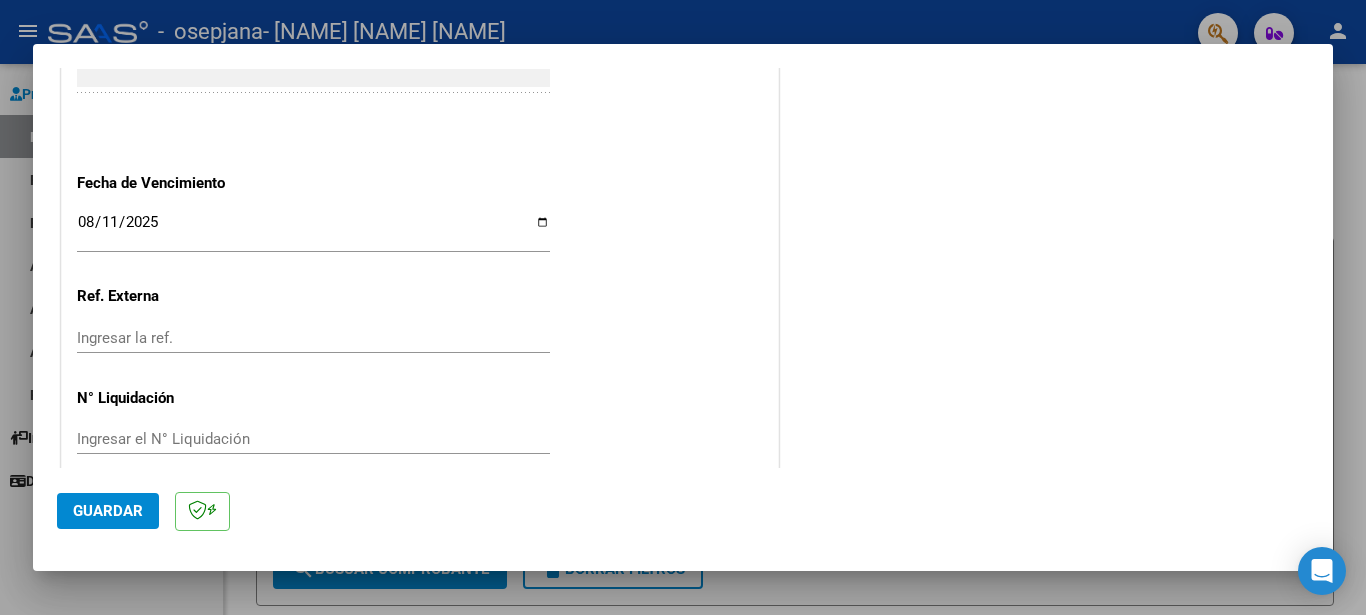 click on "Guardar" 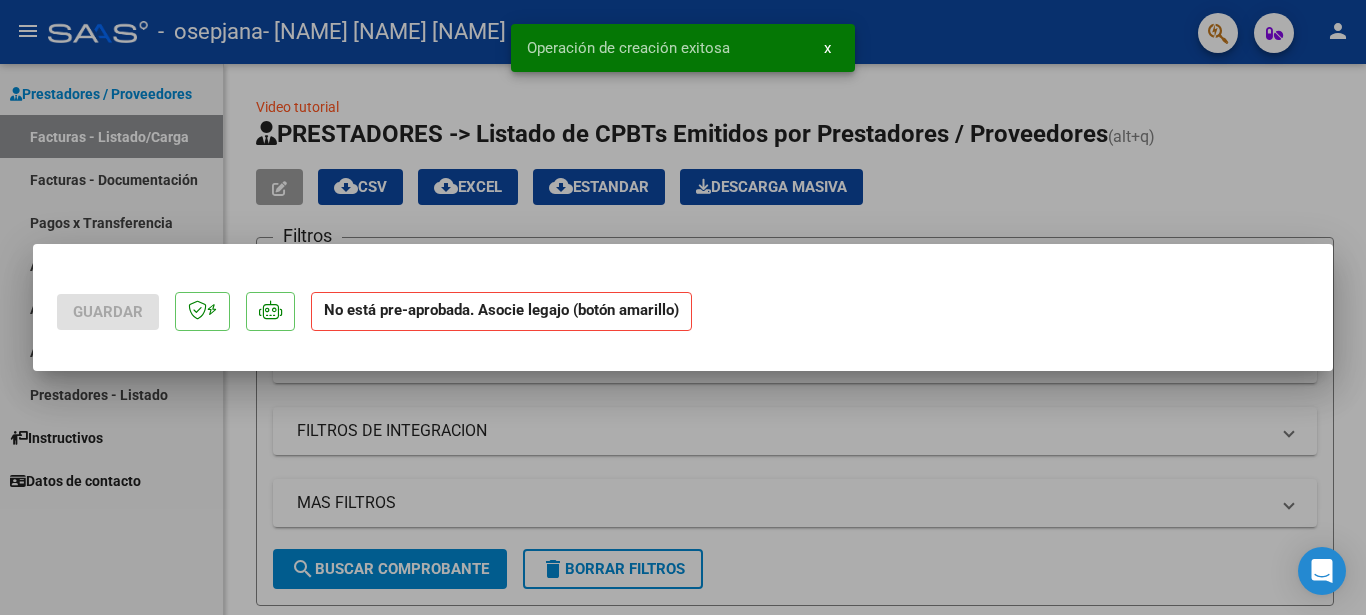 scroll, scrollTop: 0, scrollLeft: 0, axis: both 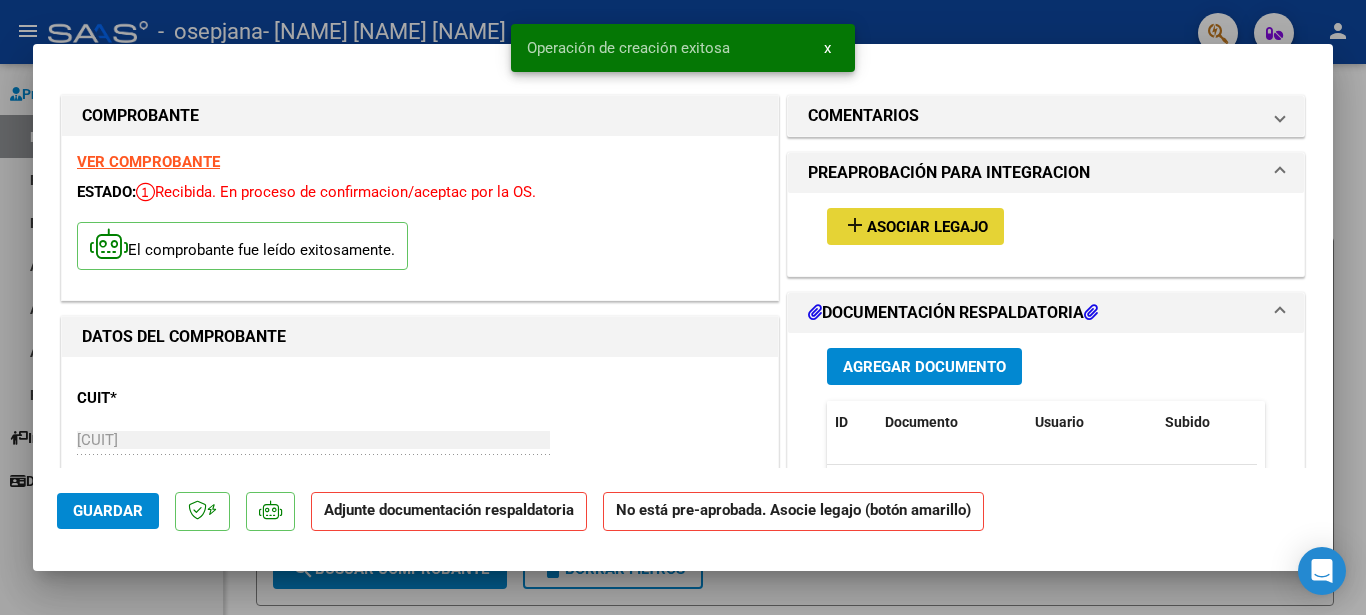click on "Asociar Legajo" at bounding box center (927, 227) 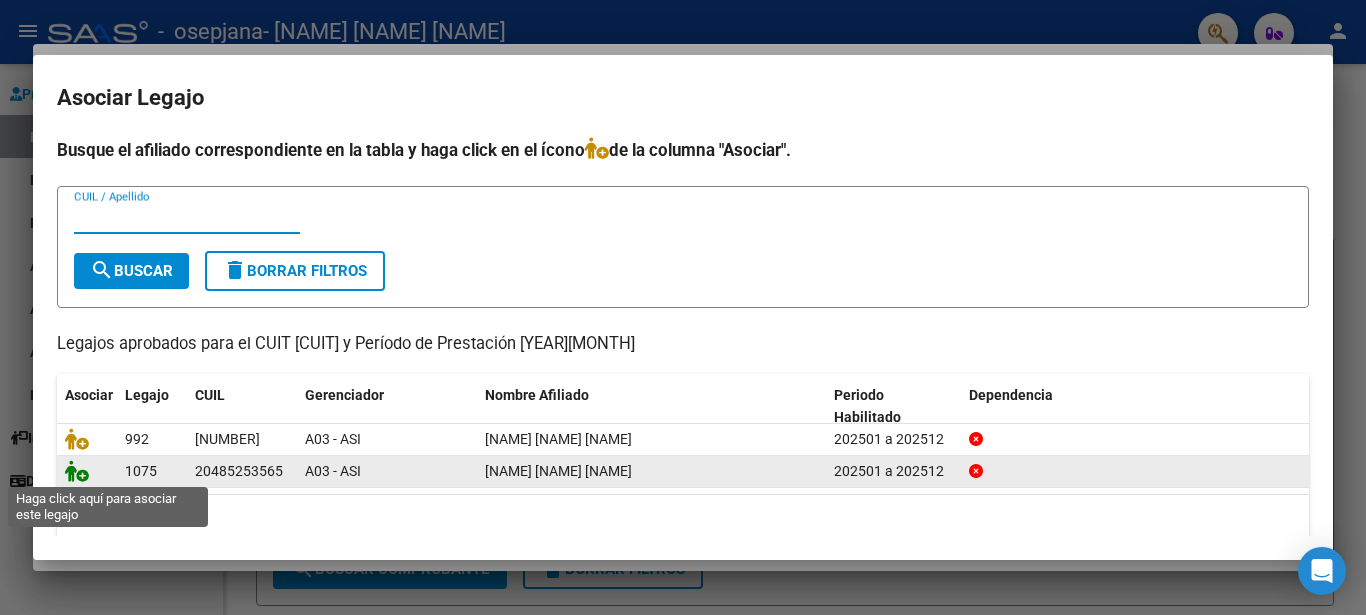 click 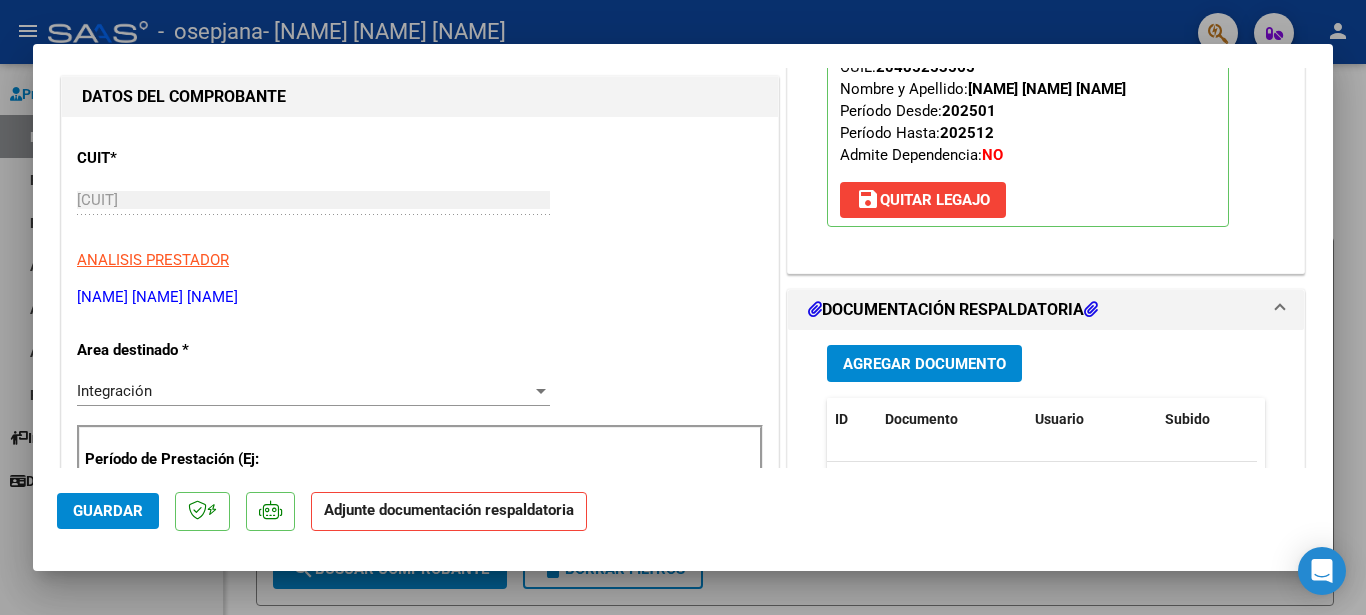 scroll, scrollTop: 280, scrollLeft: 0, axis: vertical 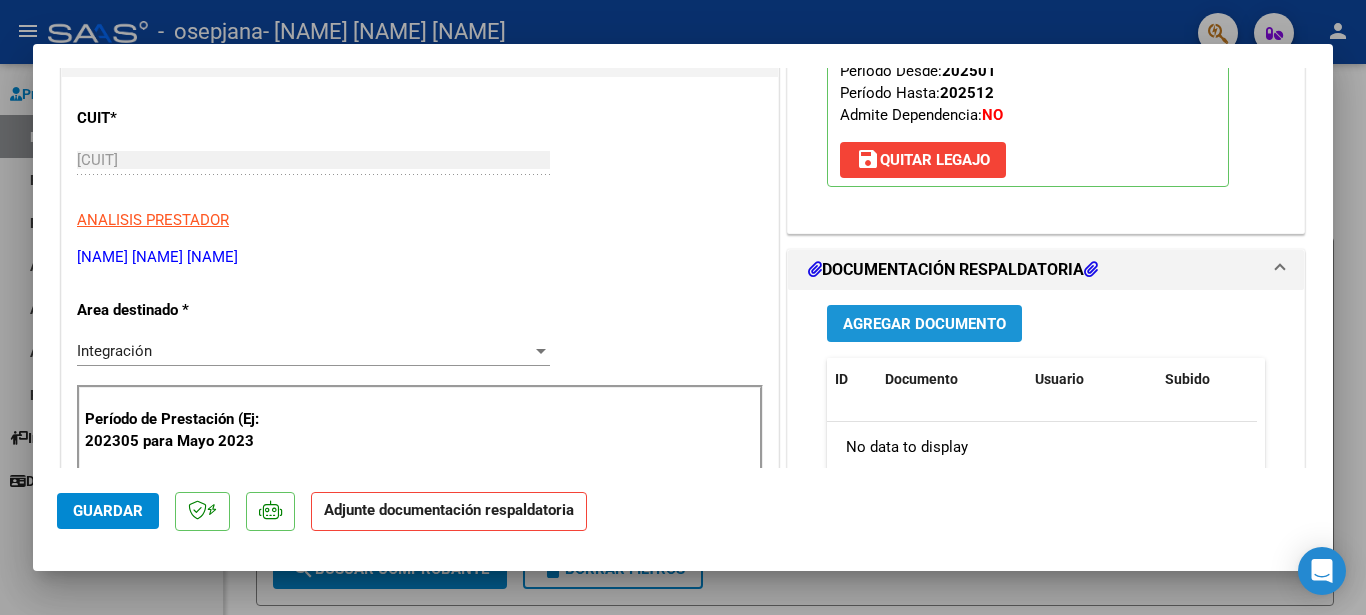 click on "Agregar Documento" at bounding box center (924, 324) 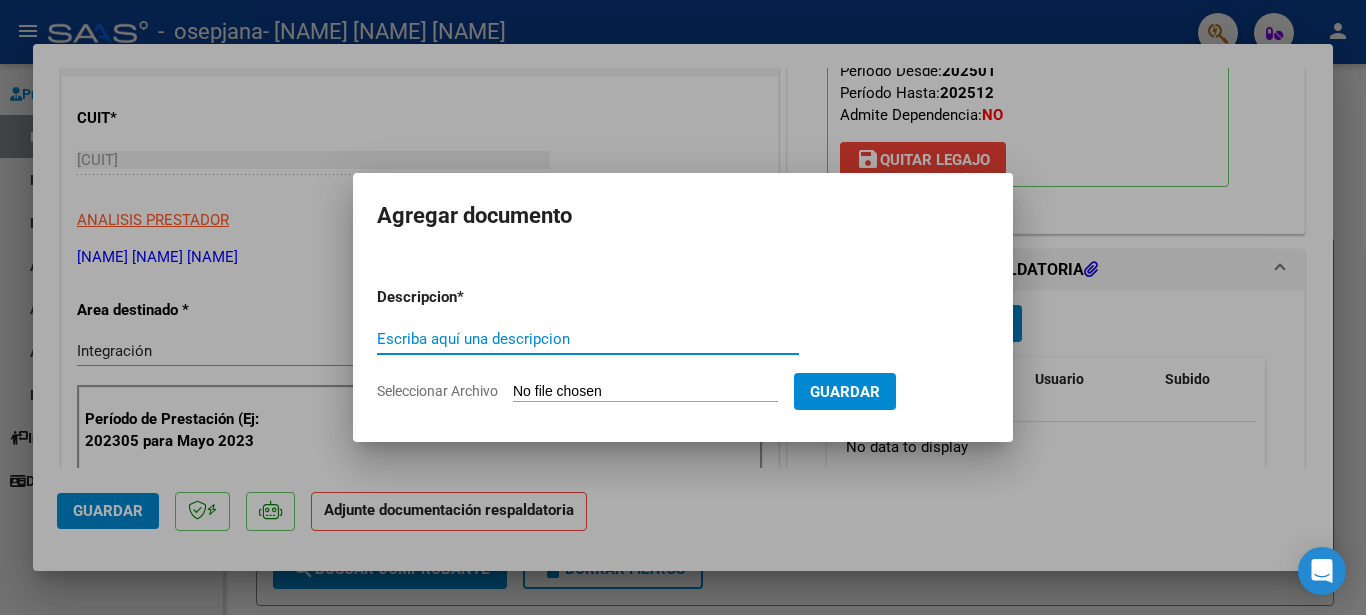 click on "Escriba aquí una descripcion" at bounding box center (588, 339) 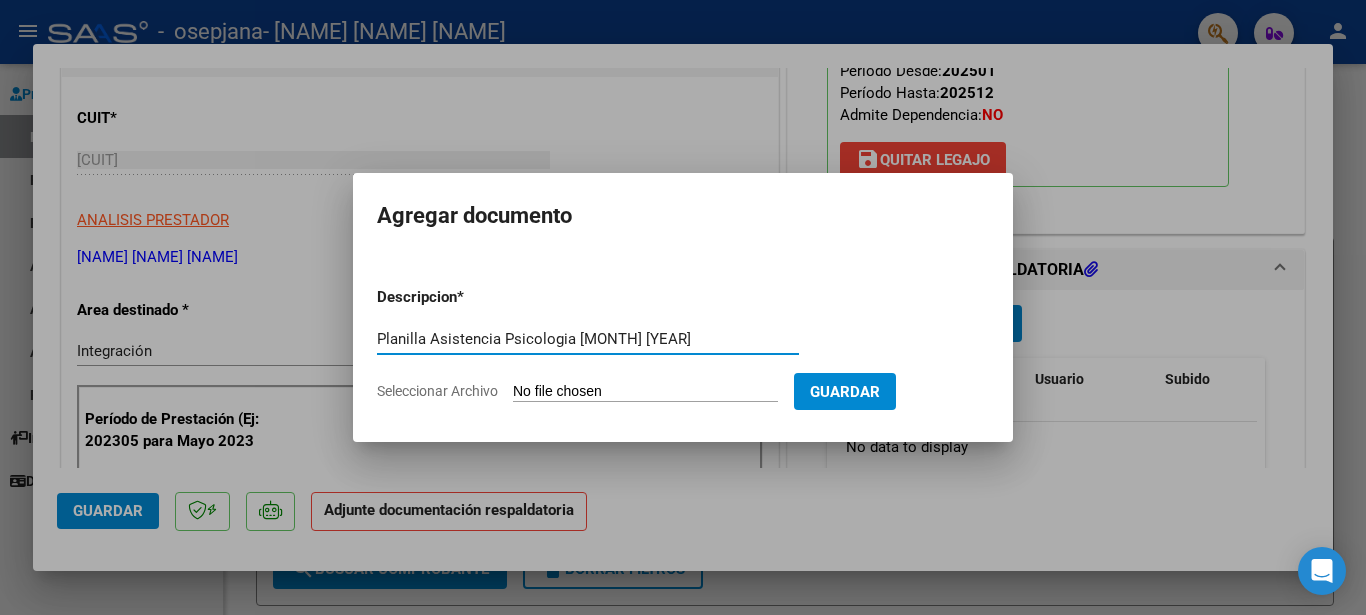 type on "Planilla Asistencia Psicologia [MONTH] [YEAR]" 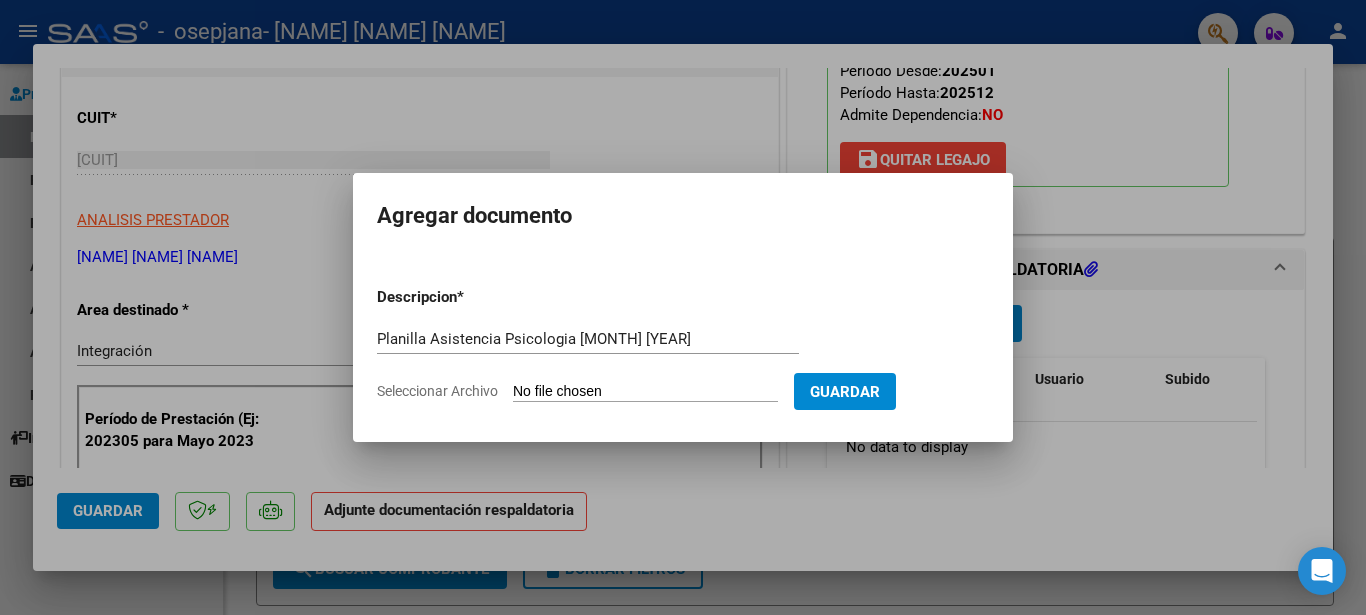 click on "Seleccionar Archivo" at bounding box center (645, 392) 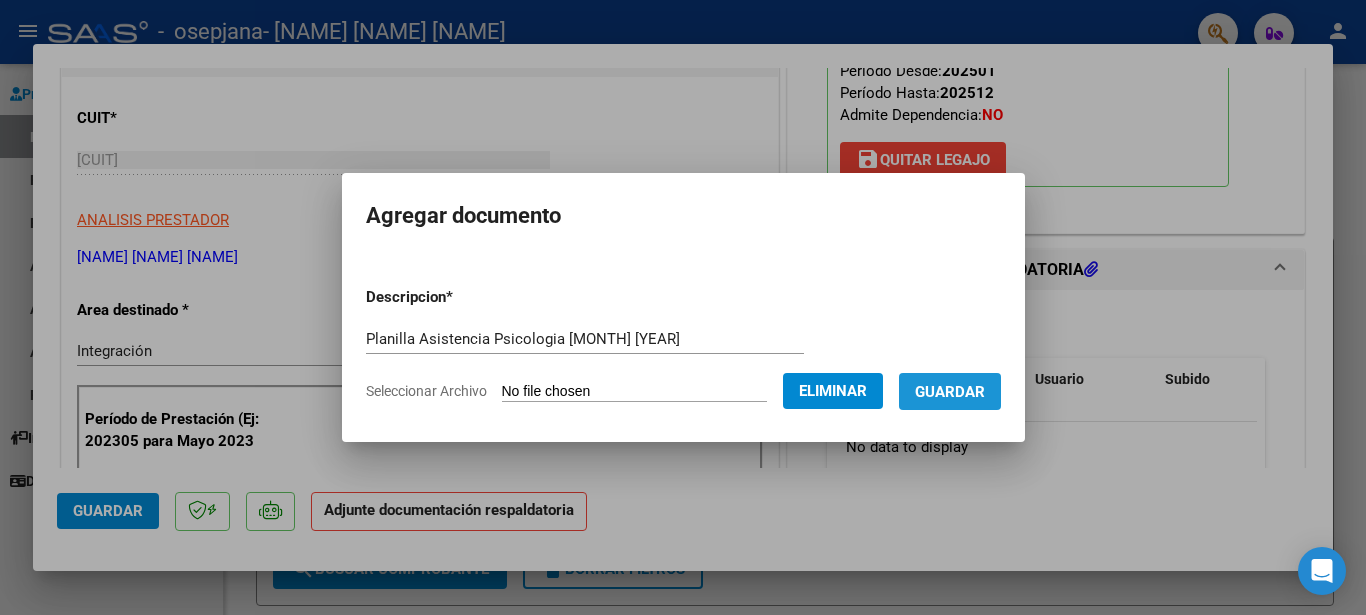 click on "Guardar" at bounding box center [950, 392] 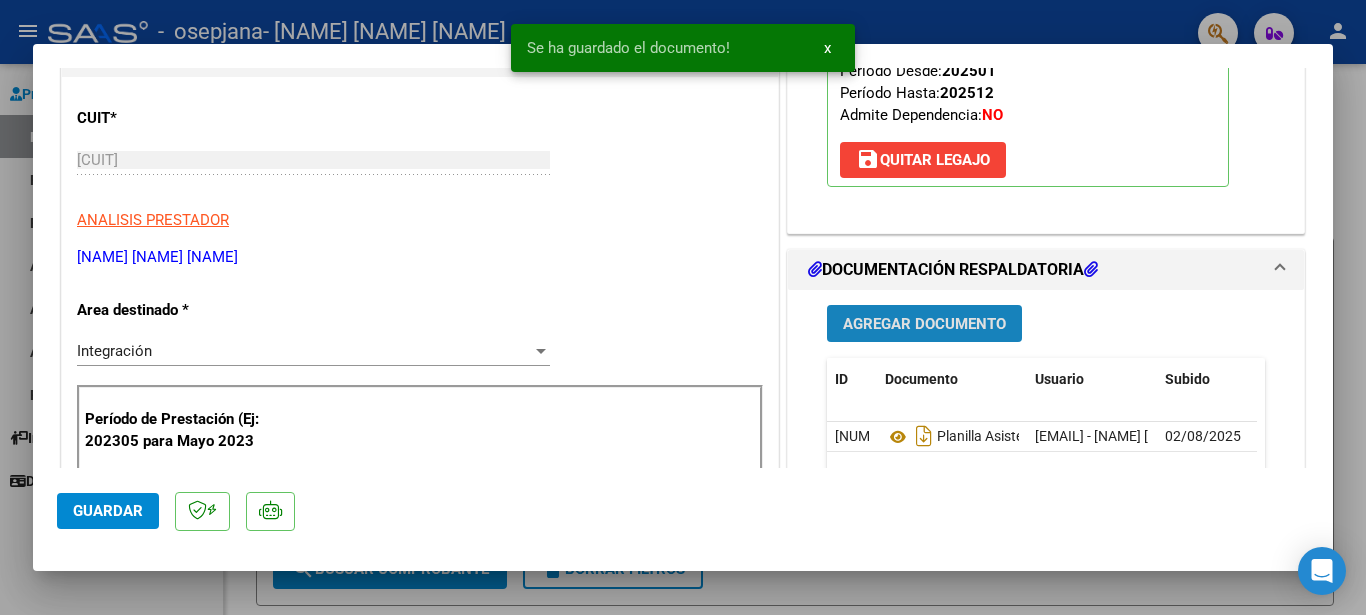 click on "Agregar Documento" at bounding box center [924, 324] 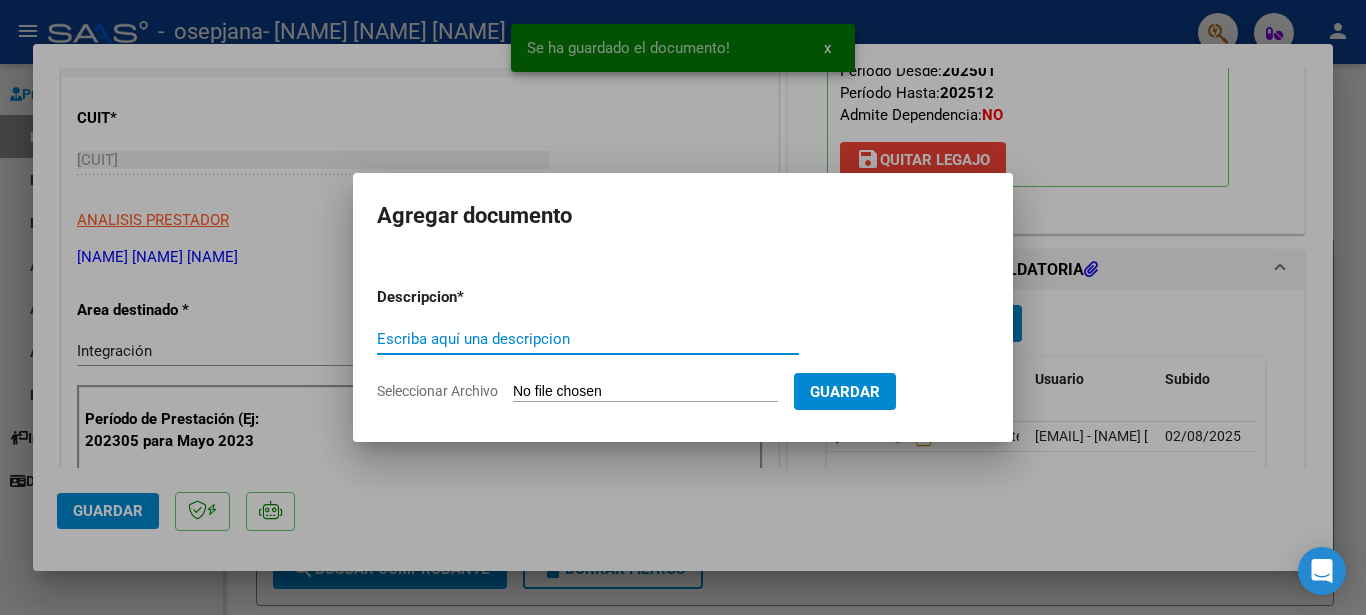 click on "Escriba aquí una descripcion" at bounding box center [588, 339] 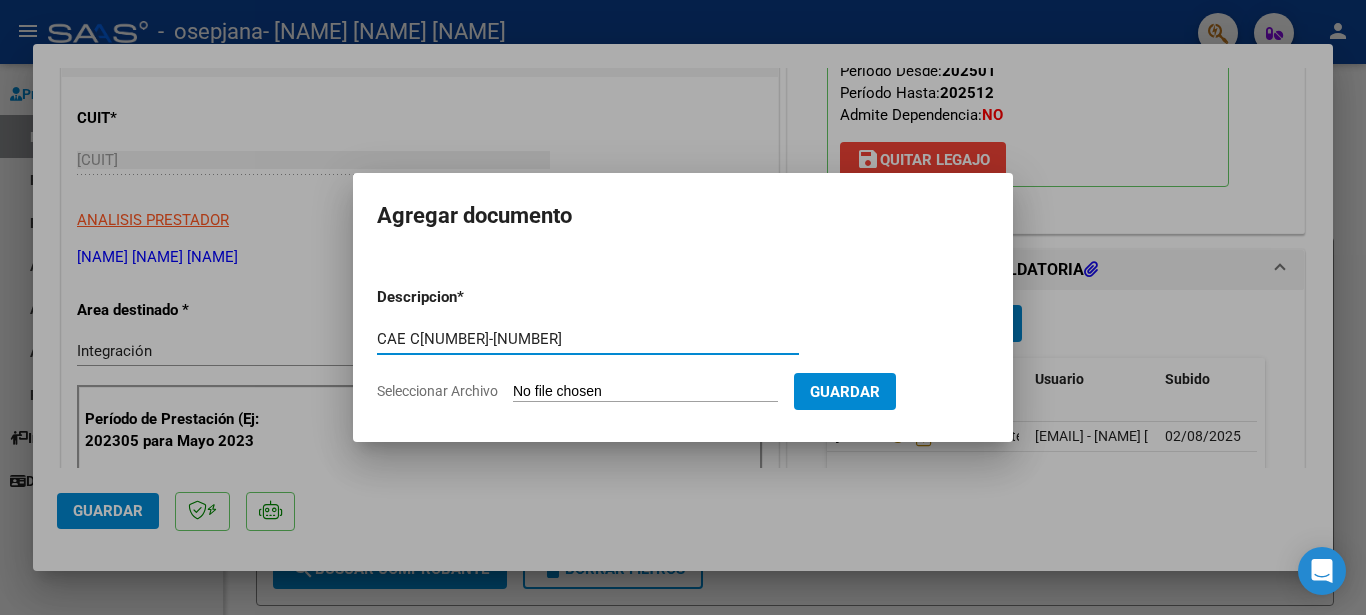 type on "CAE C[NUMBER]-[NUMBER]" 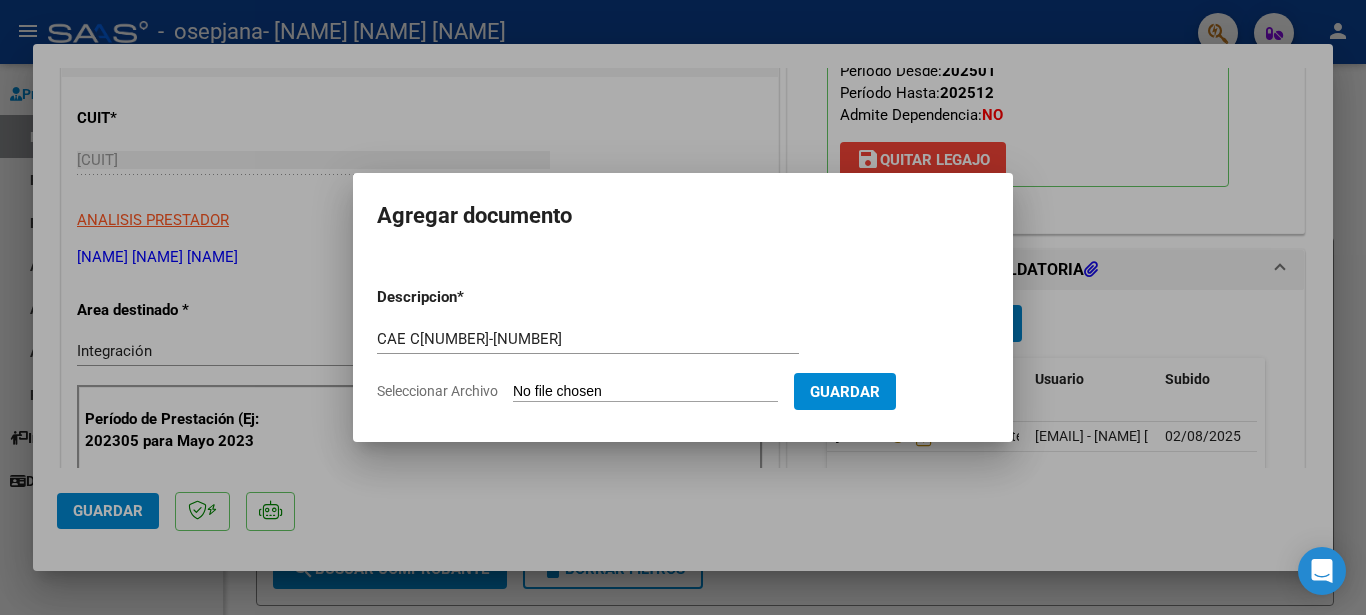 type on "C:\fakepath\[CAE] [NUMBER] [NAME].pdf" 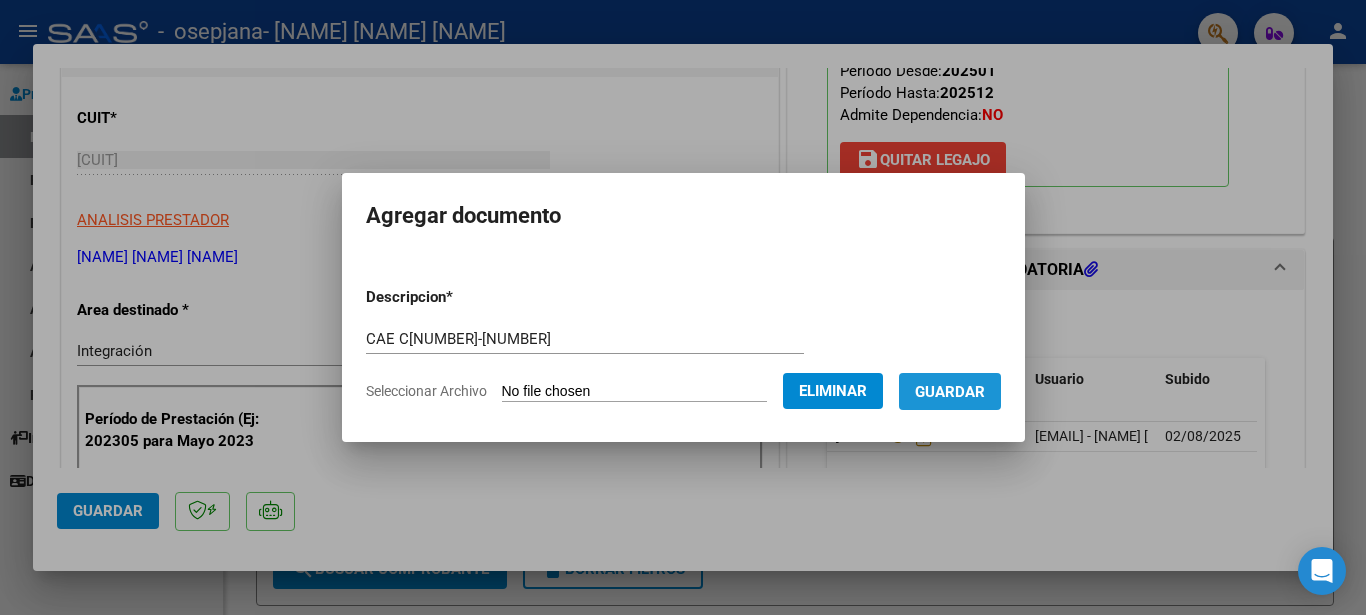 click on "Guardar" at bounding box center [950, 392] 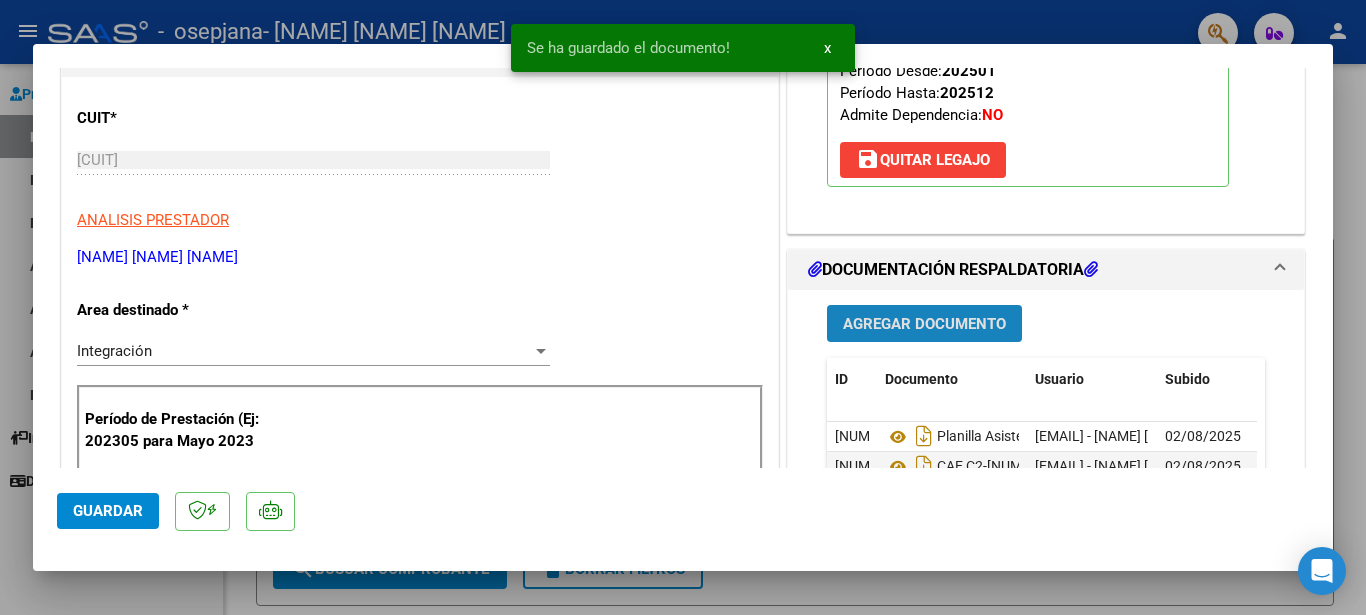 click on "Agregar Documento" at bounding box center (924, 324) 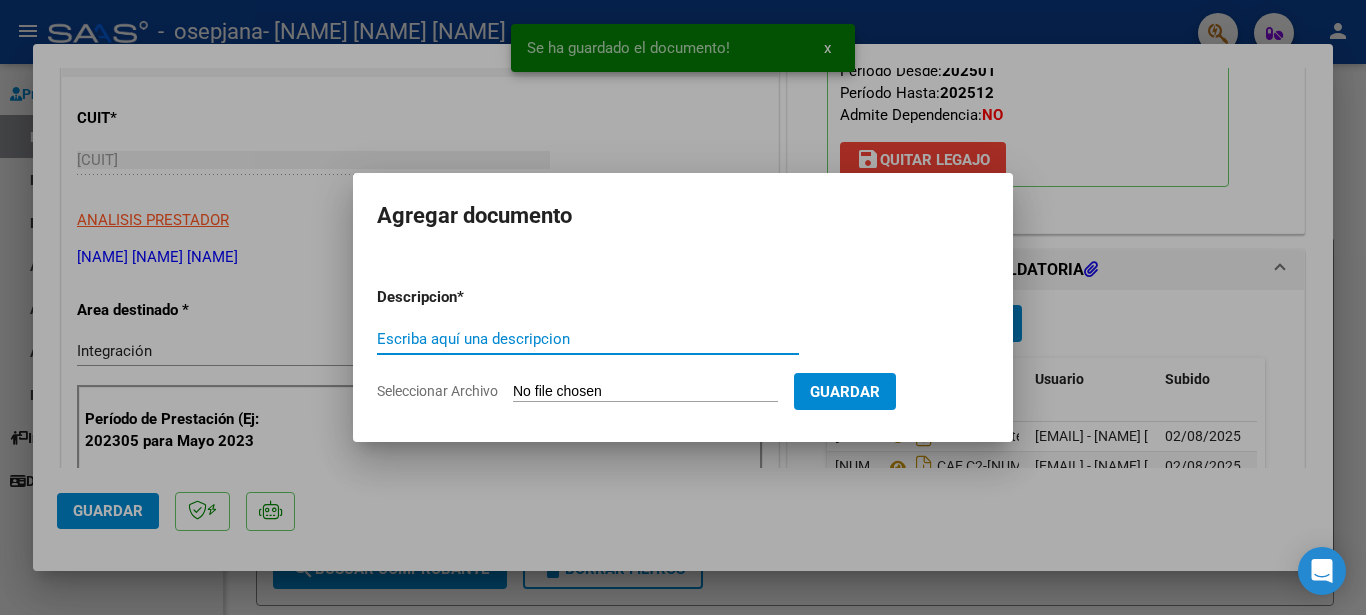 click on "Escriba aquí una descripcion" at bounding box center (588, 339) 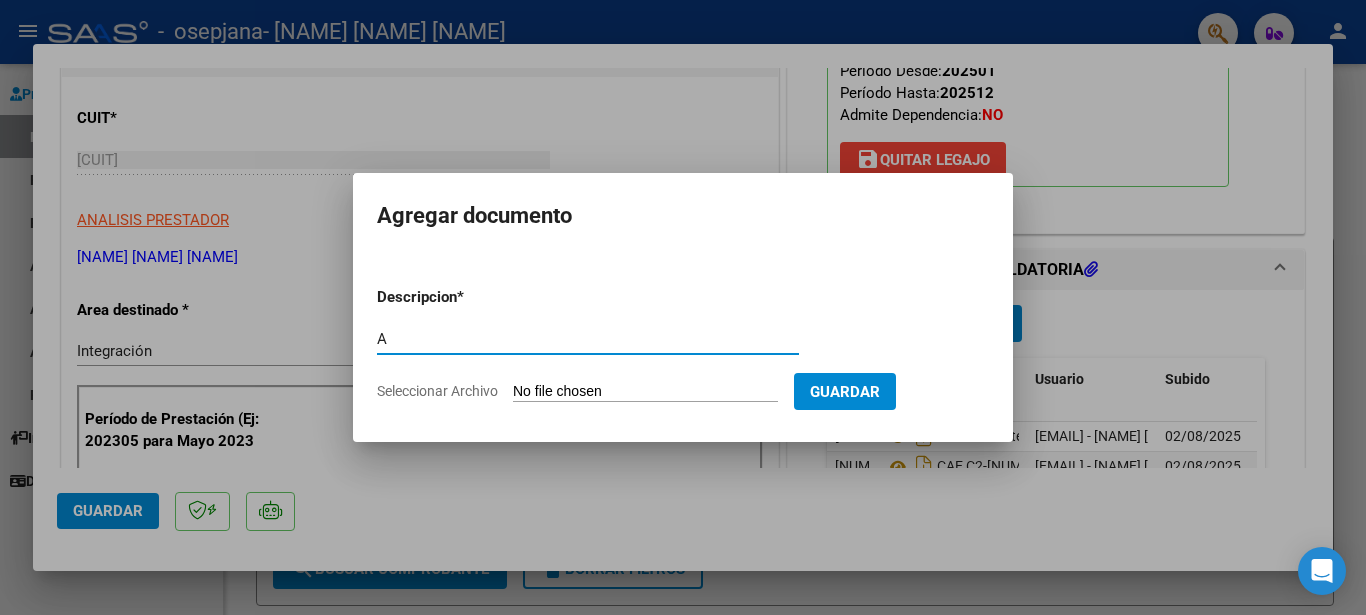 click on "A" at bounding box center [588, 339] 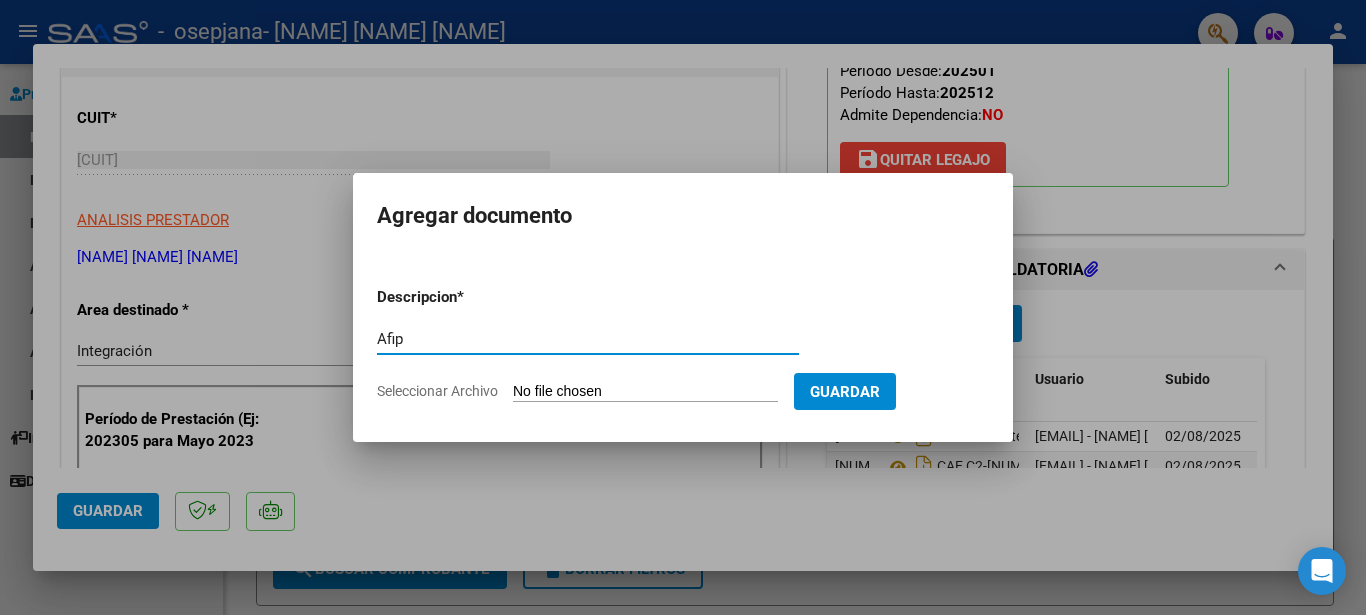 type on "Afip" 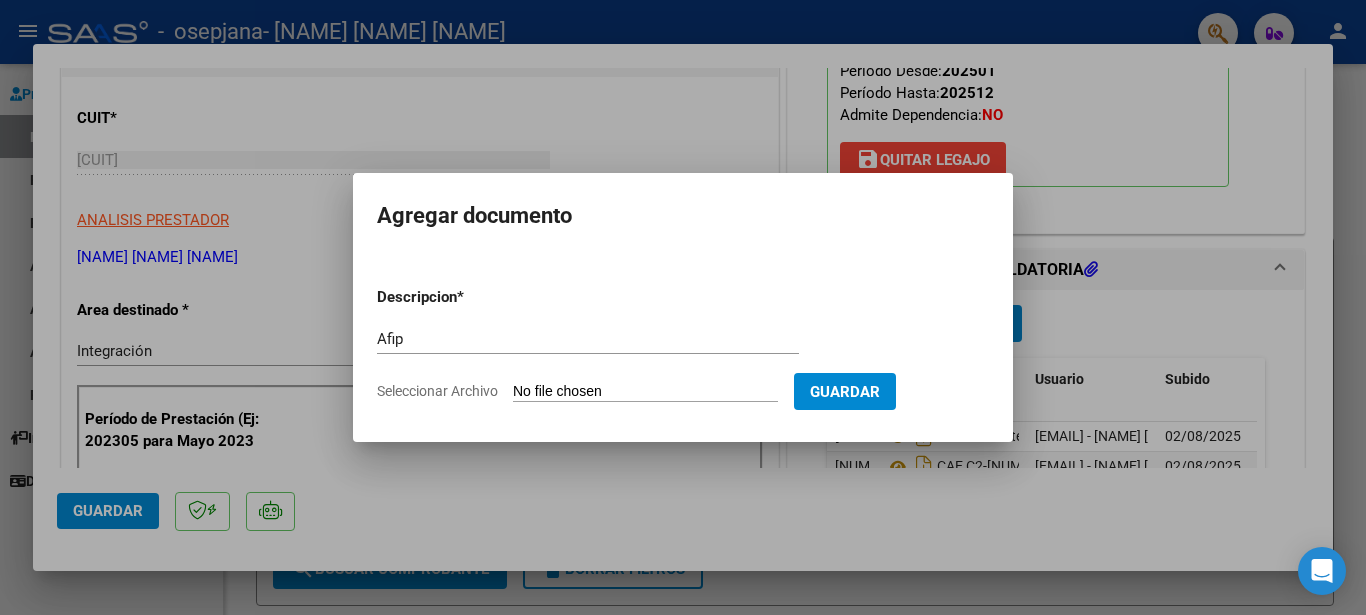 type on "C:\fakepath\AFIP.pdf" 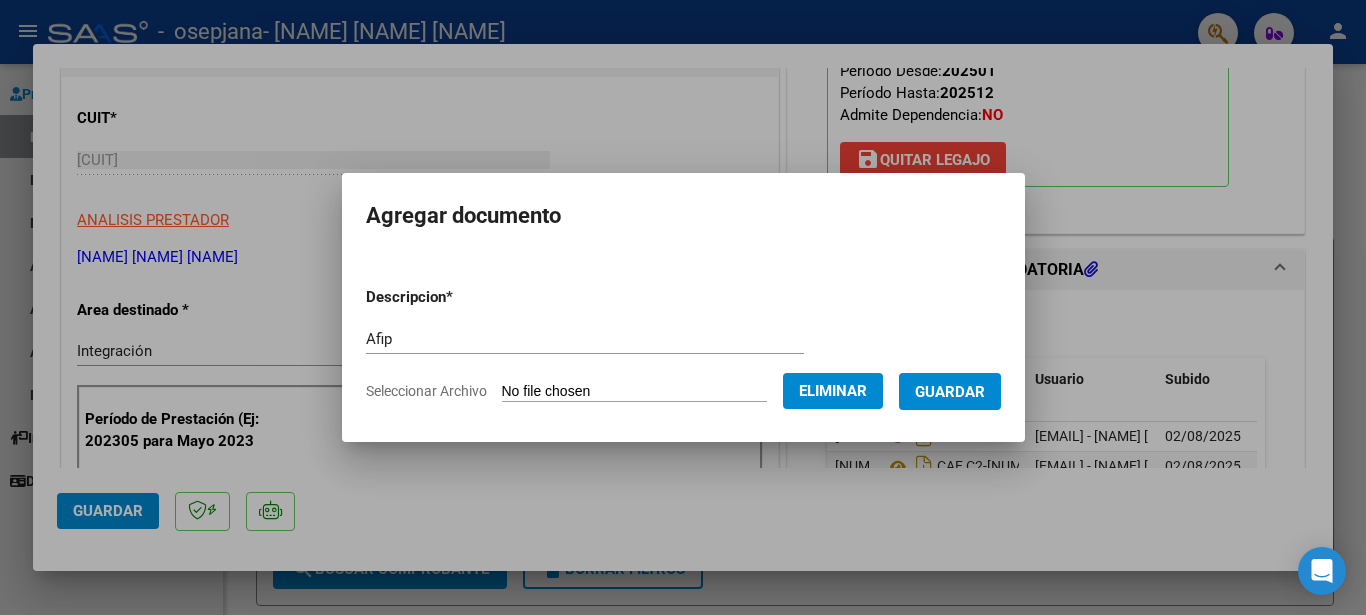 click on "Guardar" at bounding box center [950, 392] 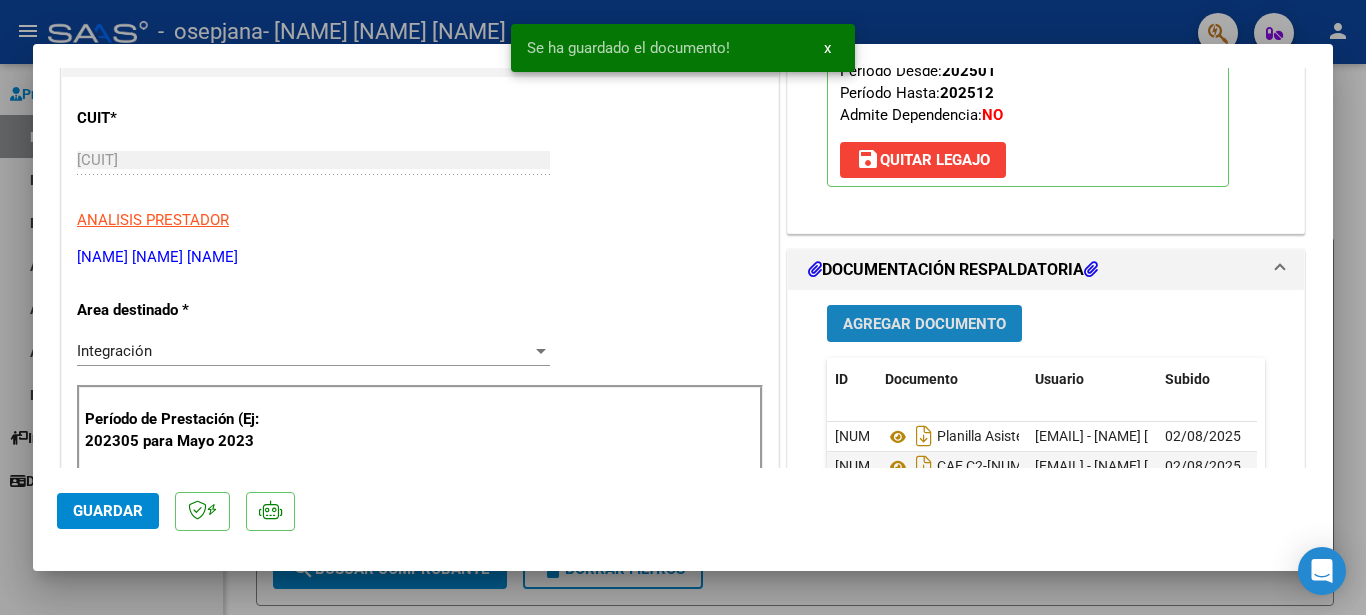 click on "Agregar Documento" at bounding box center [924, 324] 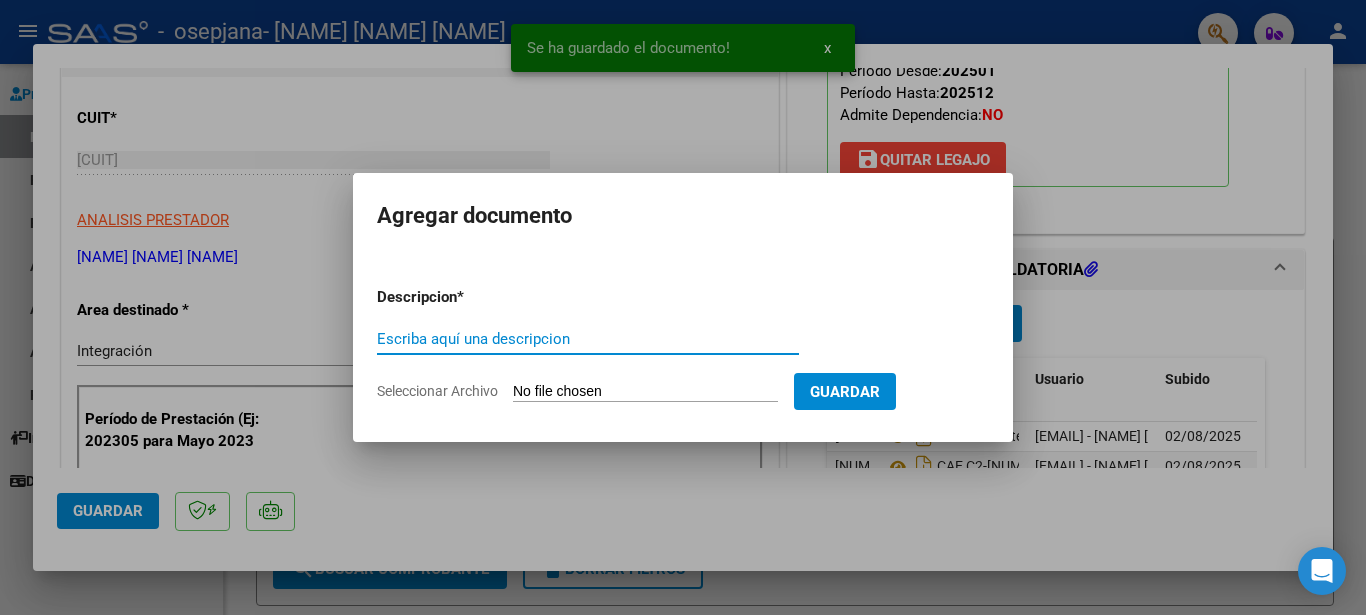 click on "Escriba aquí una descripcion" at bounding box center [588, 339] 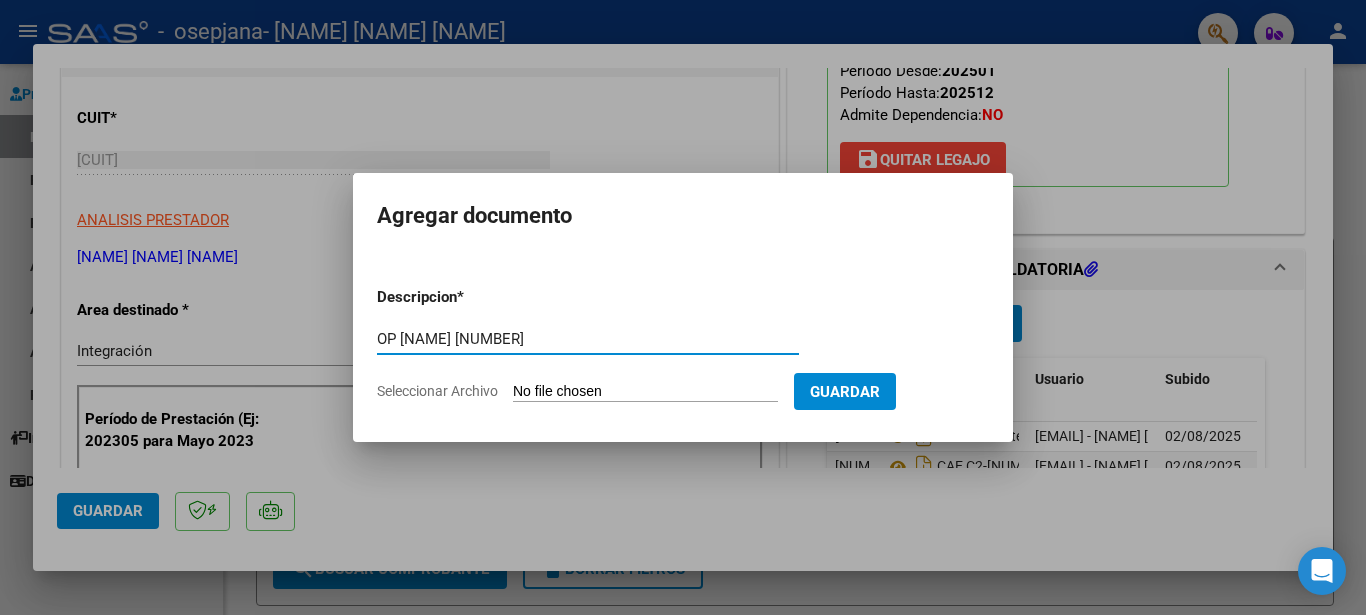 type on "OP [NAME] [NUMBER]" 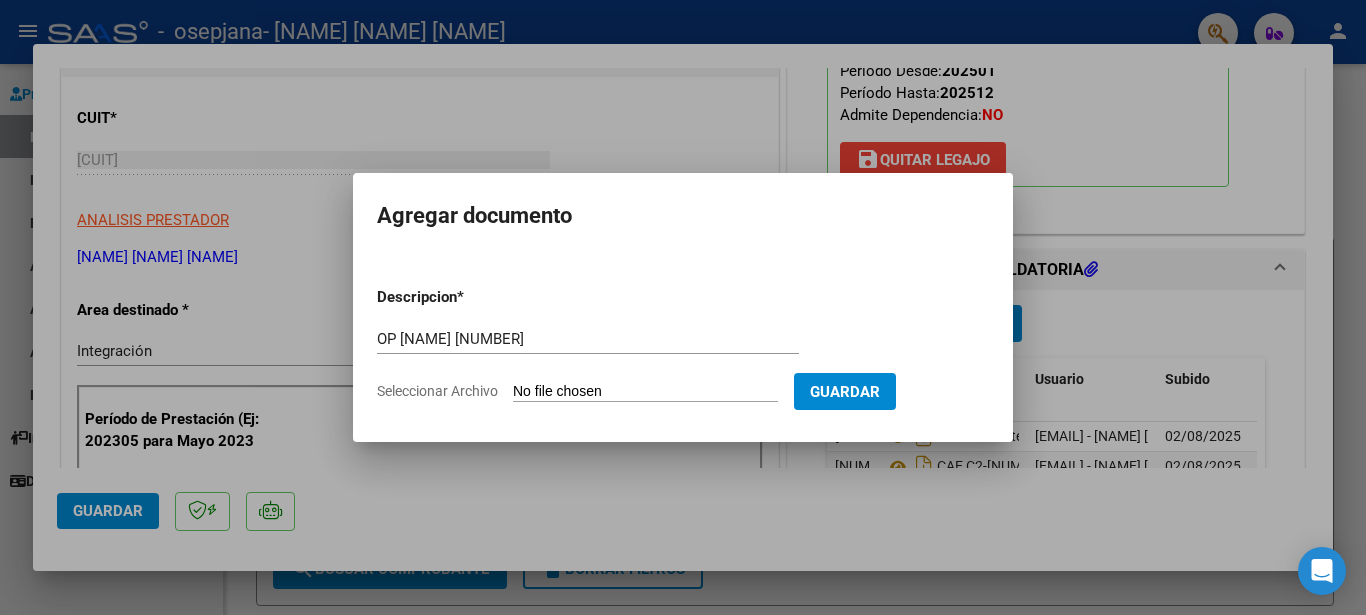 click on "Seleccionar Archivo" at bounding box center (645, 392) 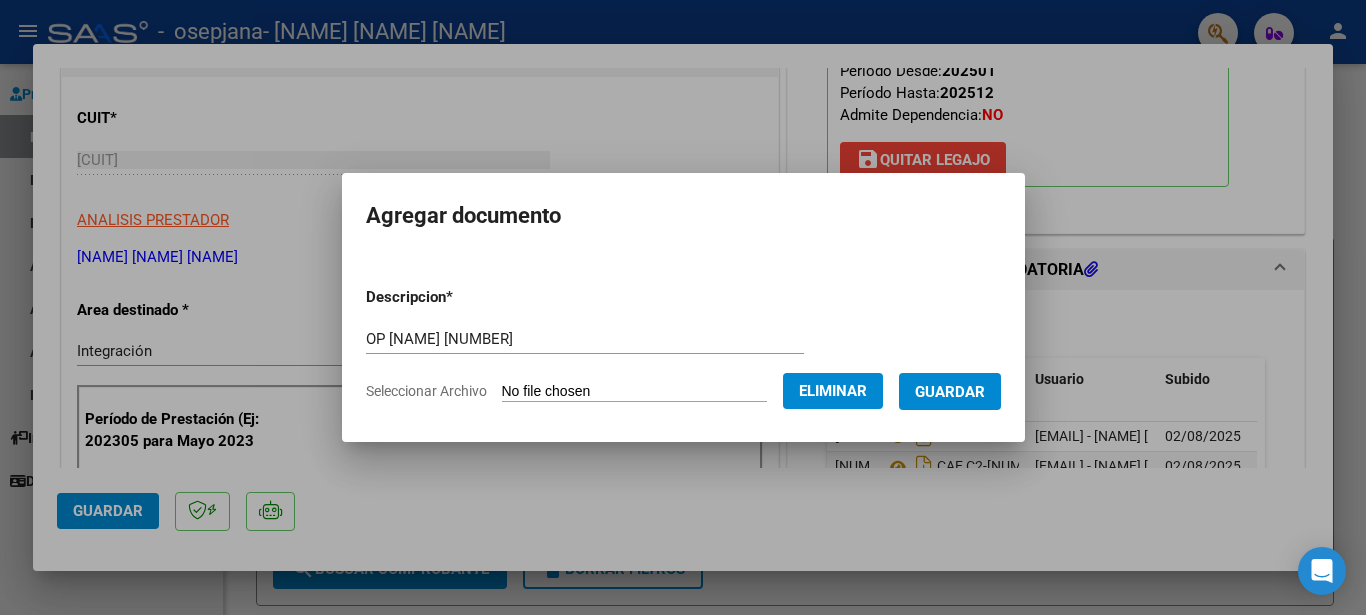 click on "Guardar" at bounding box center (950, 392) 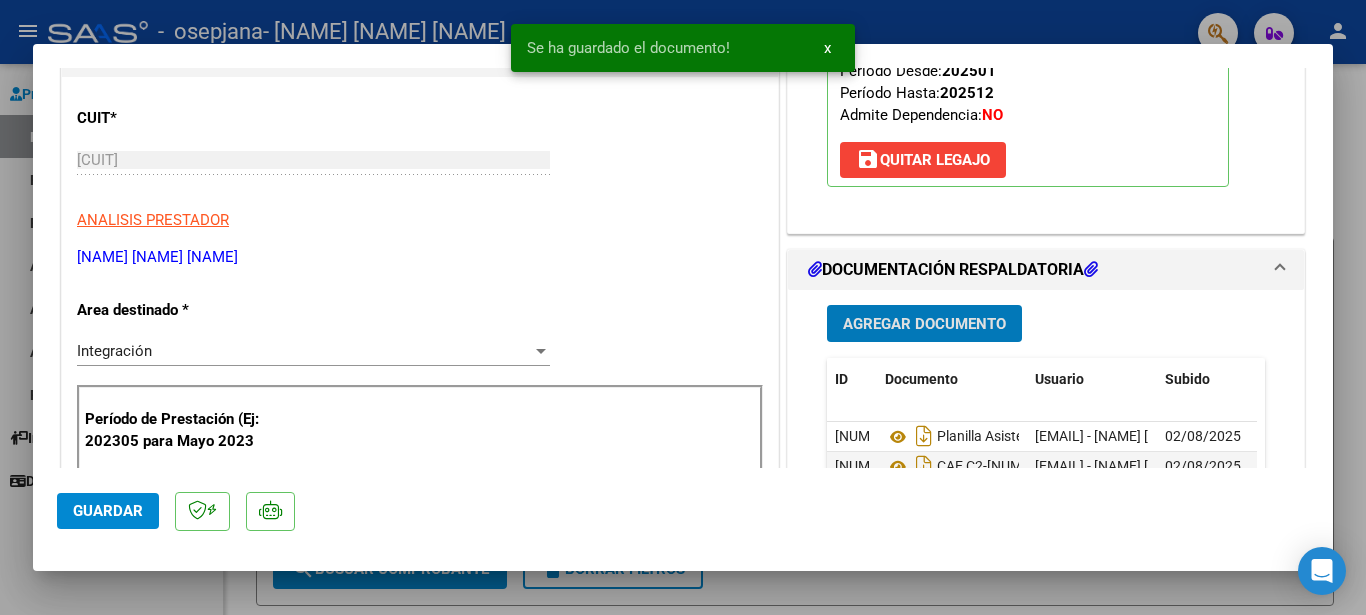 click on "Agregar Documento" at bounding box center [924, 323] 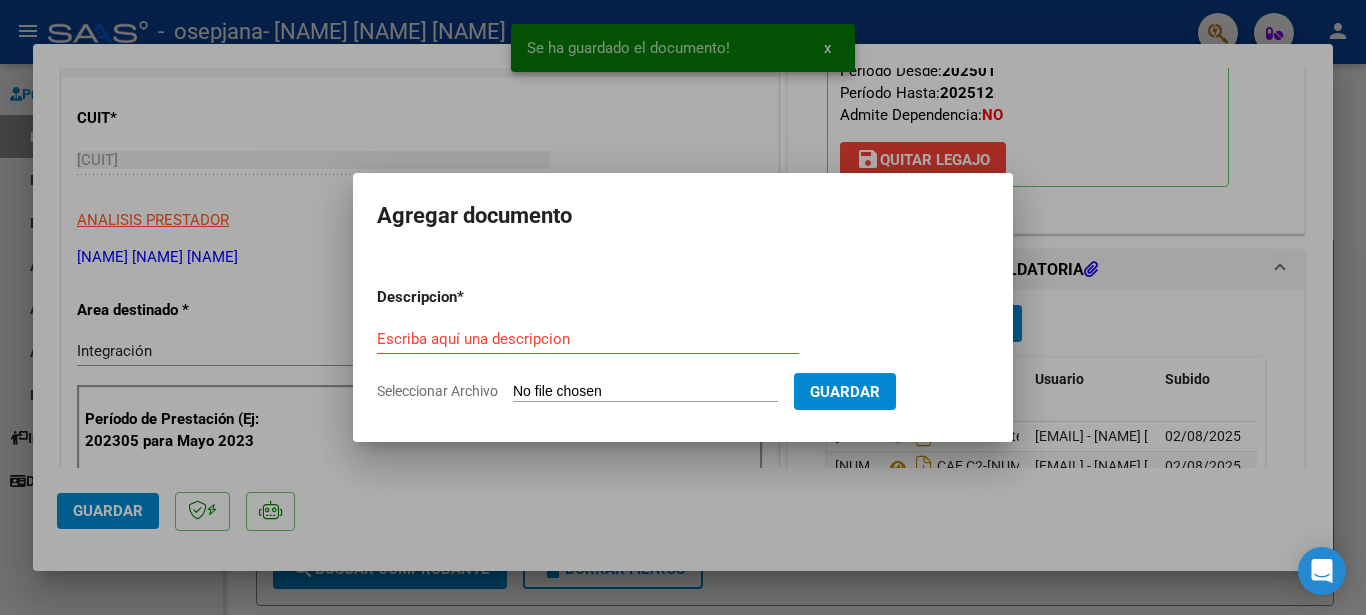 click on "Escriba aquí una descripcion" at bounding box center (588, 339) 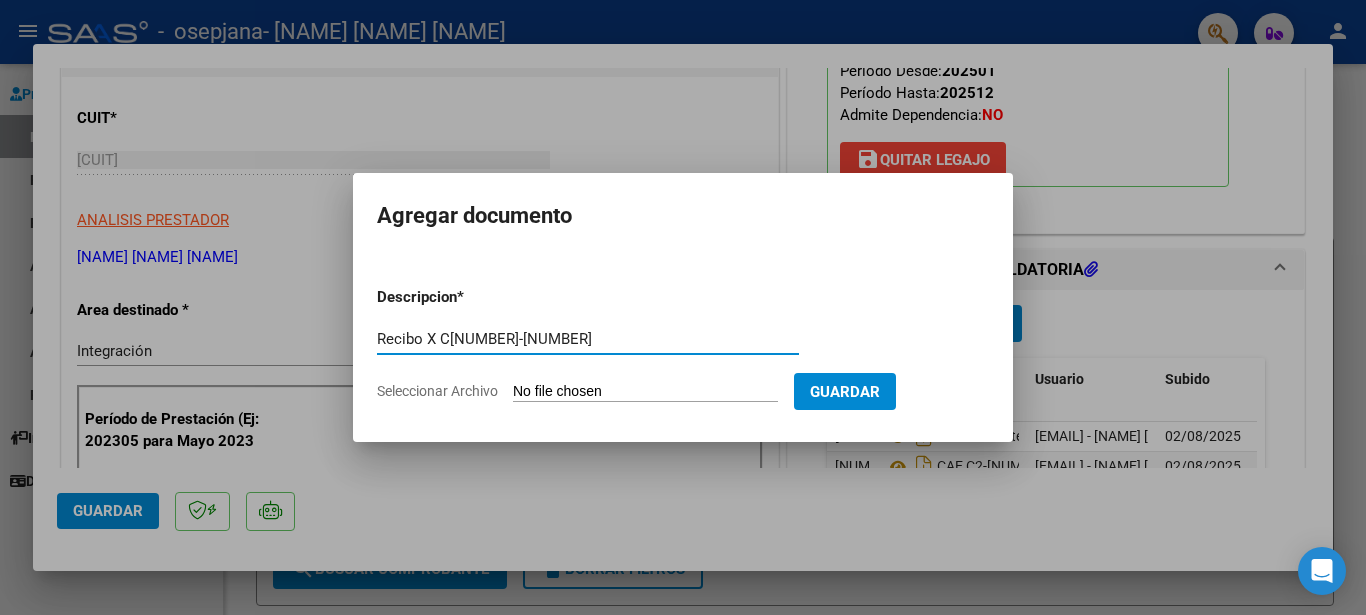 type on "Recibo X C[NUMBER]-[NUMBER]" 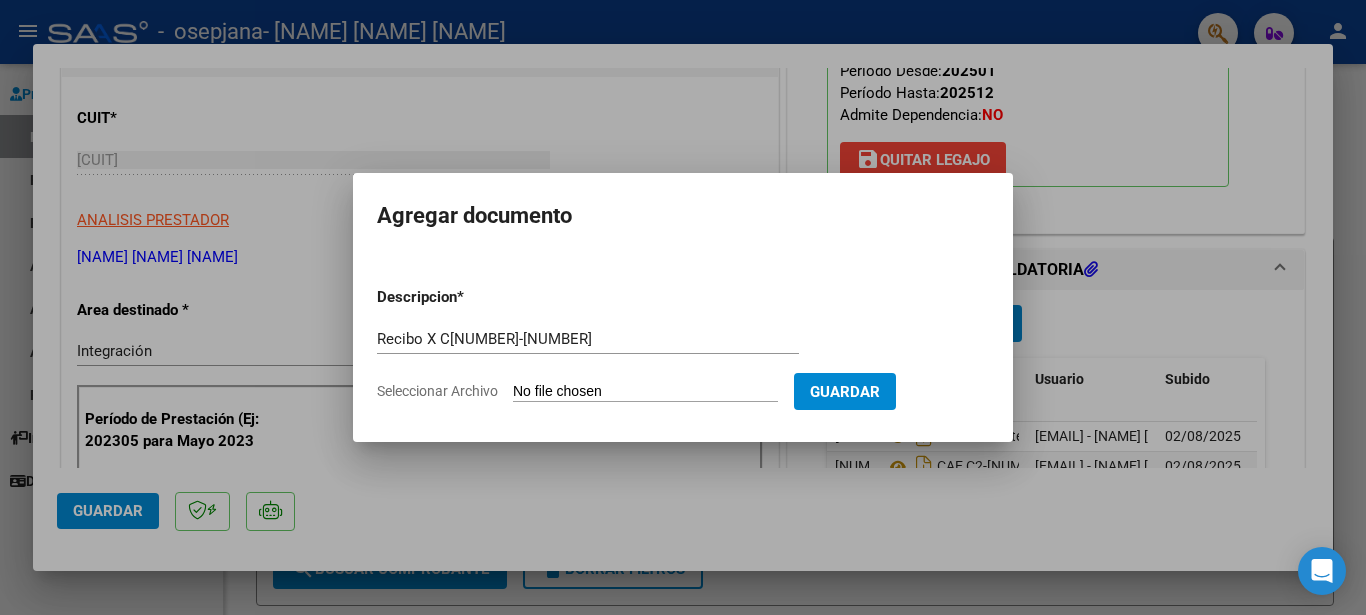 type on "C:\fakepath\[Recibo] X [NAME] C[NUMBER]-[NUMBER] [NAME].pdf" 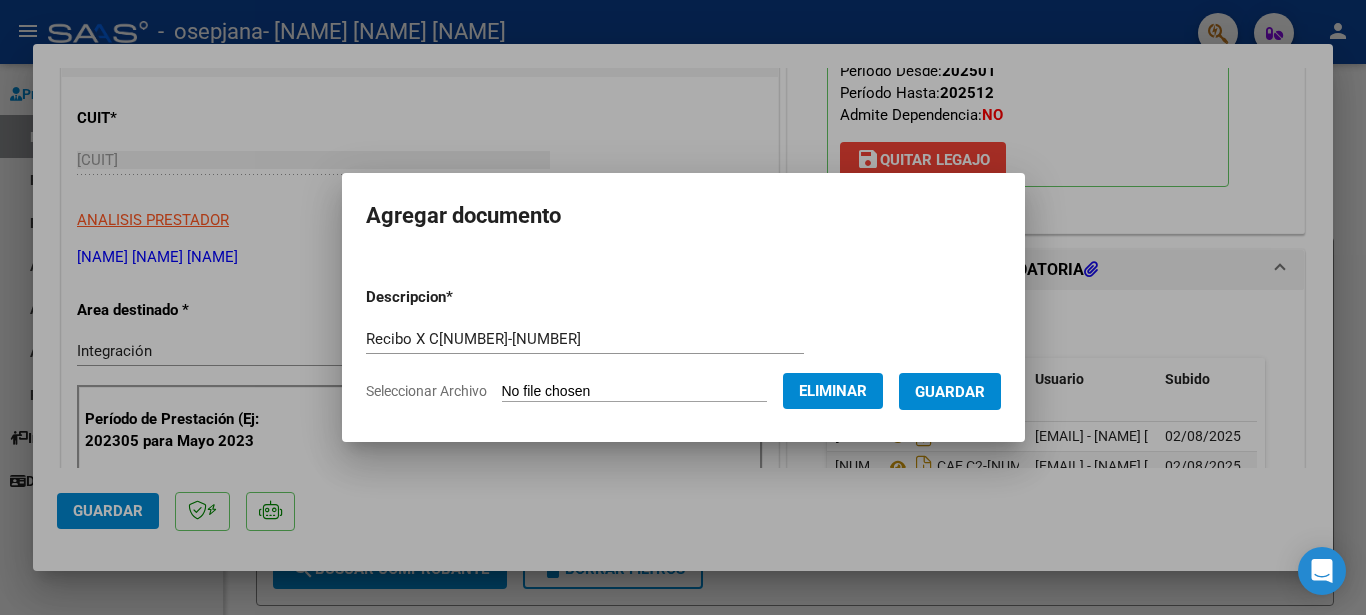 click on "Guardar" at bounding box center (950, 392) 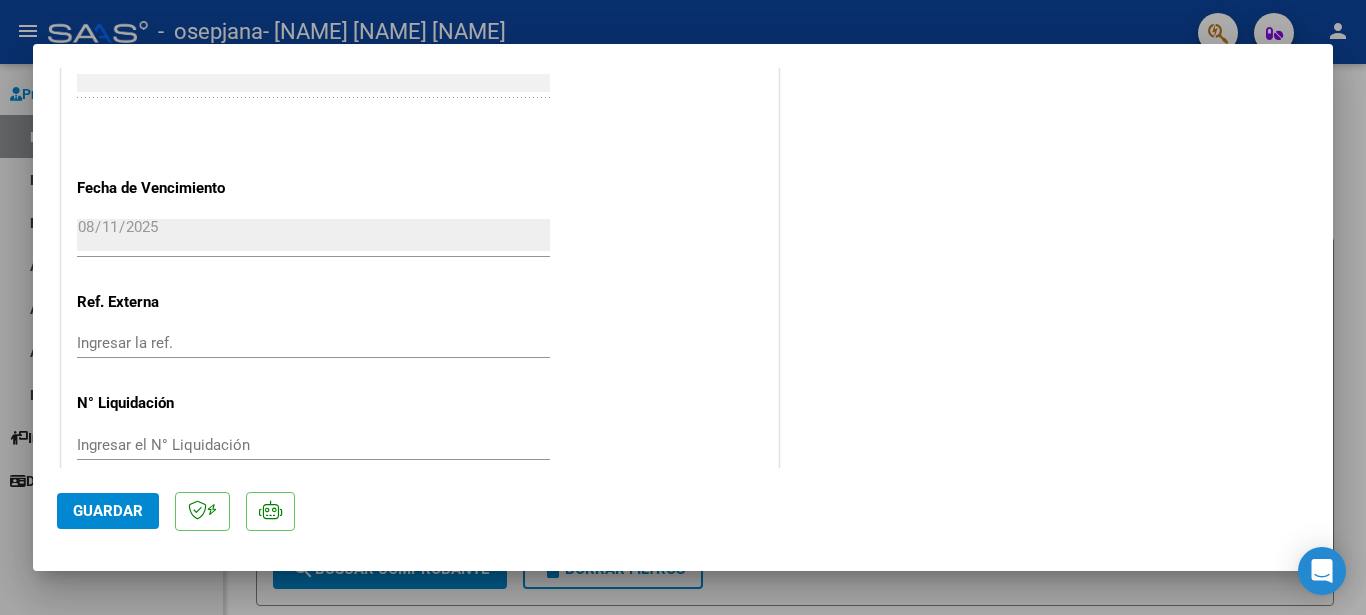 scroll, scrollTop: 1365, scrollLeft: 0, axis: vertical 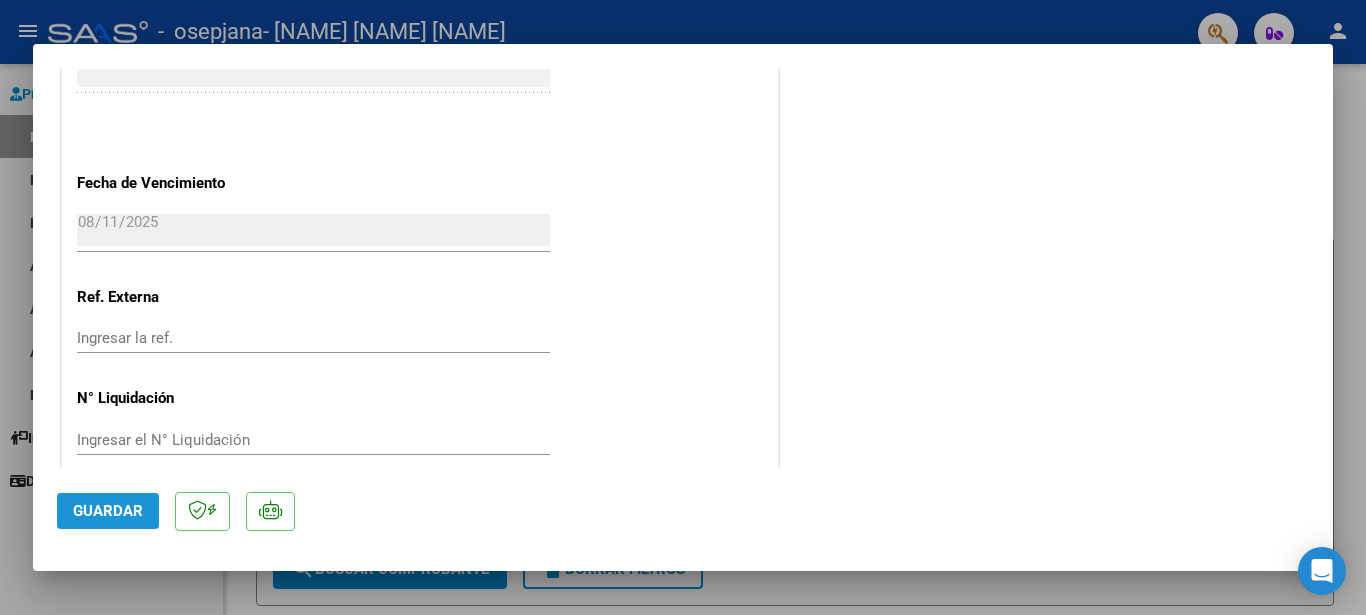 click on "Guardar" 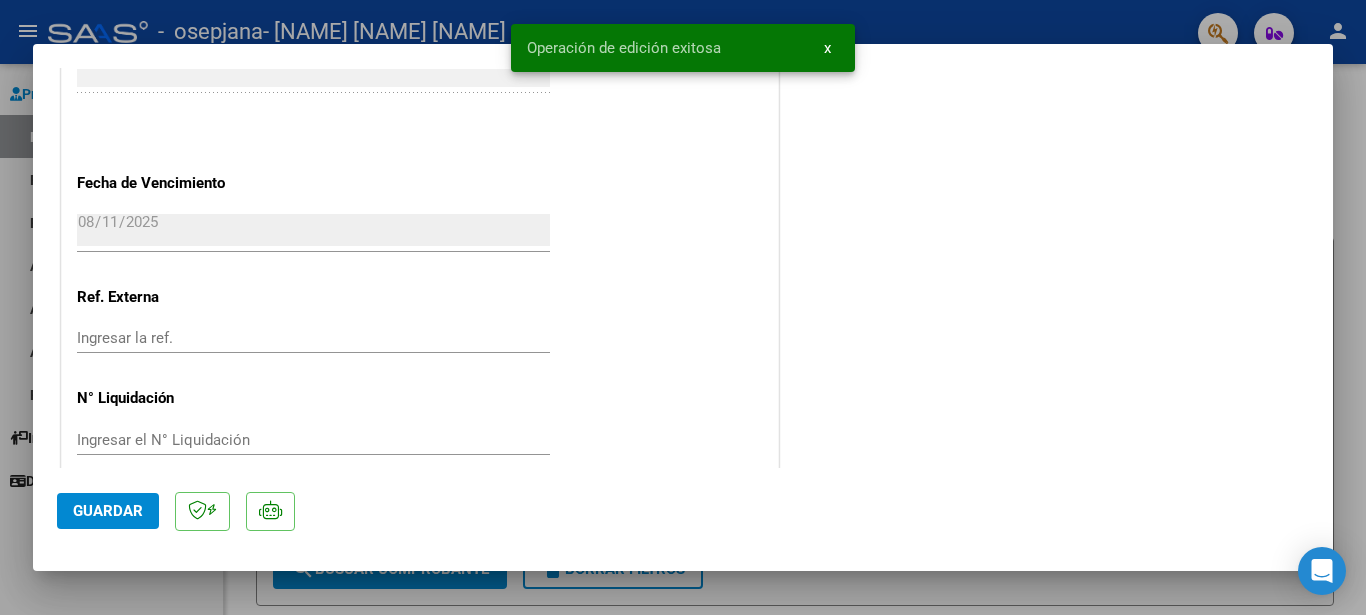 click at bounding box center [683, 307] 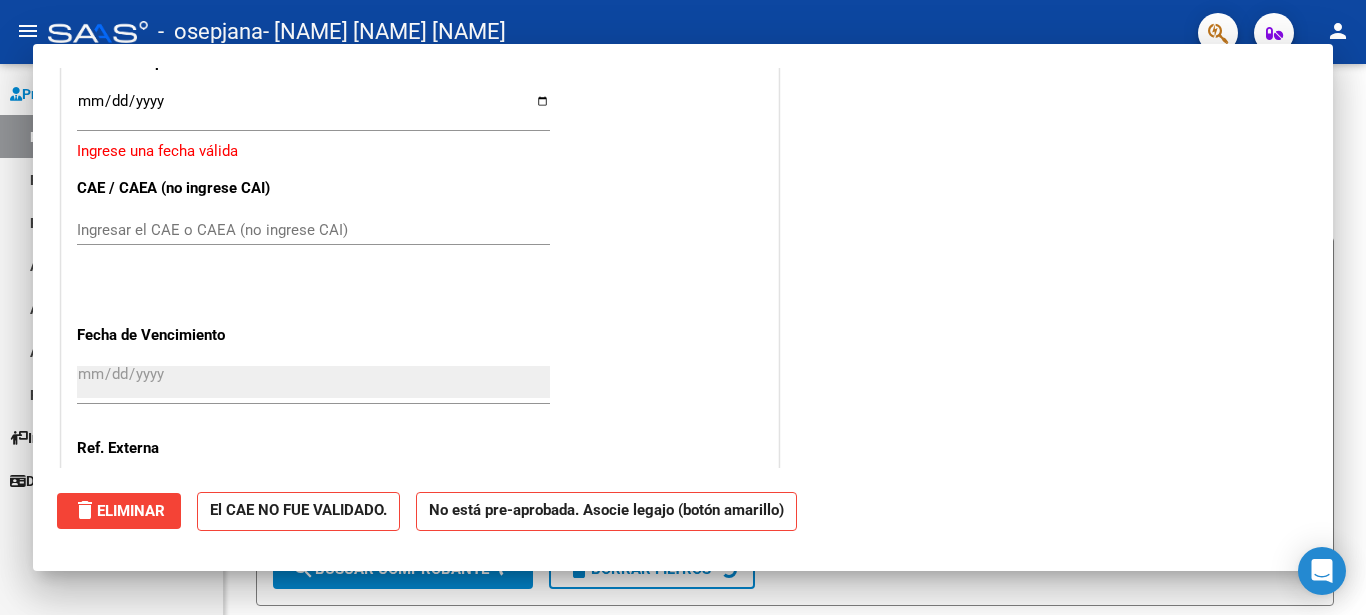 scroll, scrollTop: 0, scrollLeft: 0, axis: both 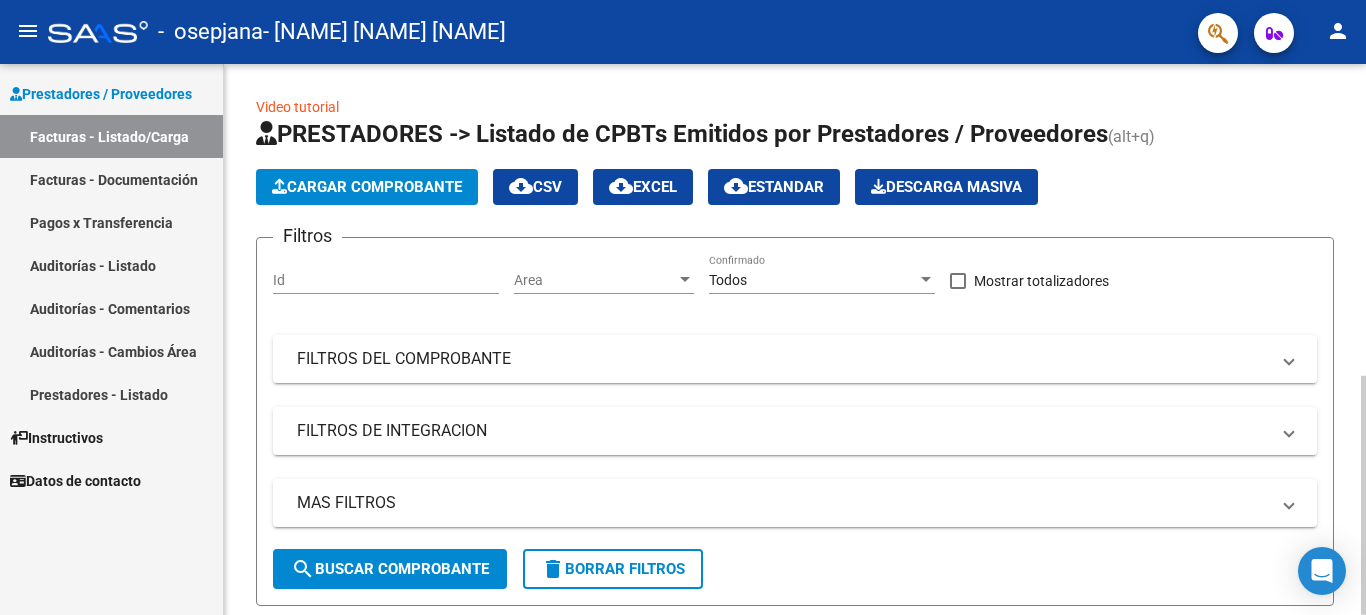 click on "Cargar Comprobante" 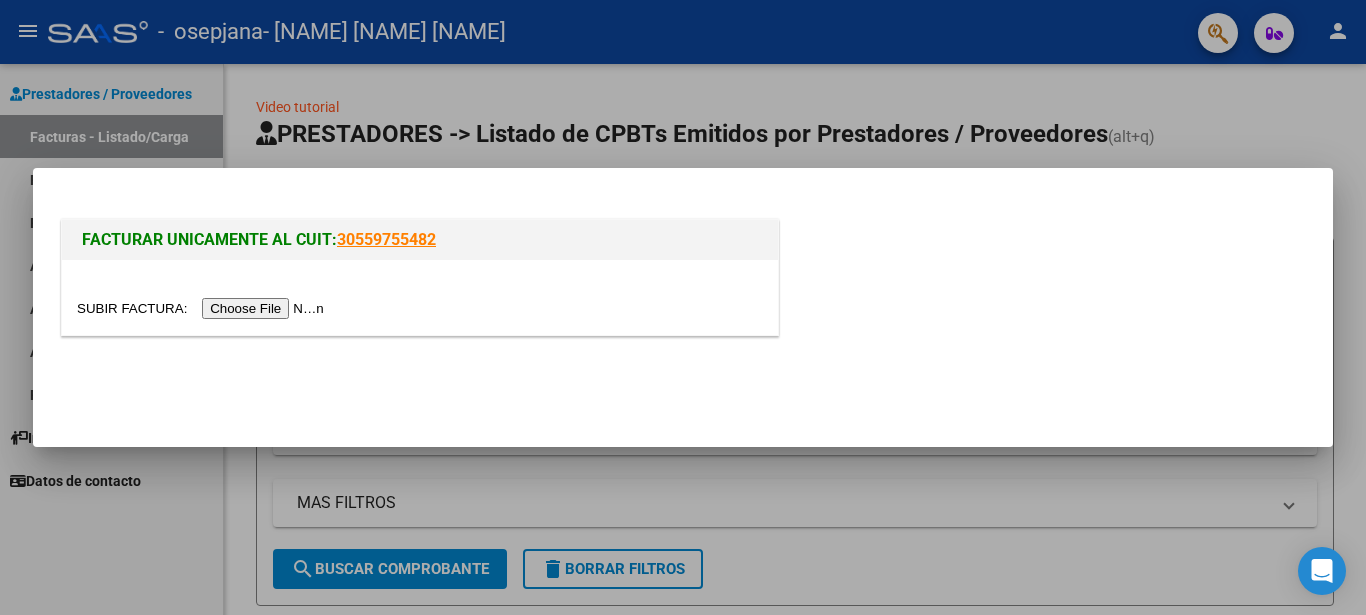 click at bounding box center (203, 308) 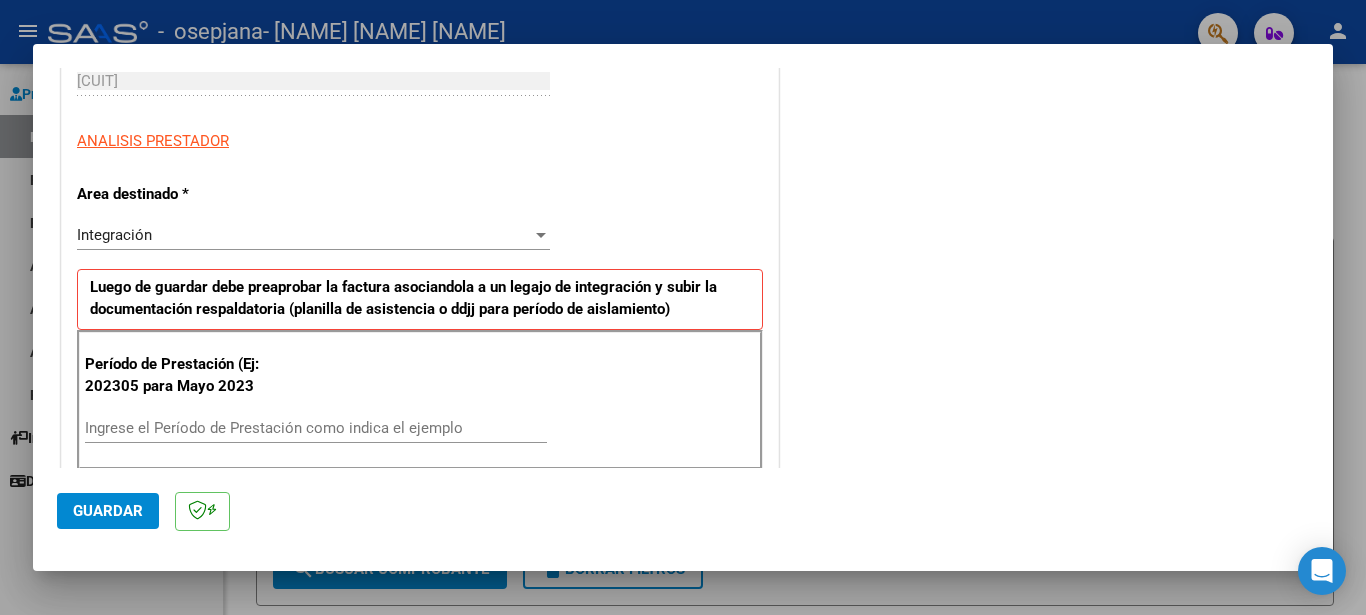 scroll, scrollTop: 360, scrollLeft: 0, axis: vertical 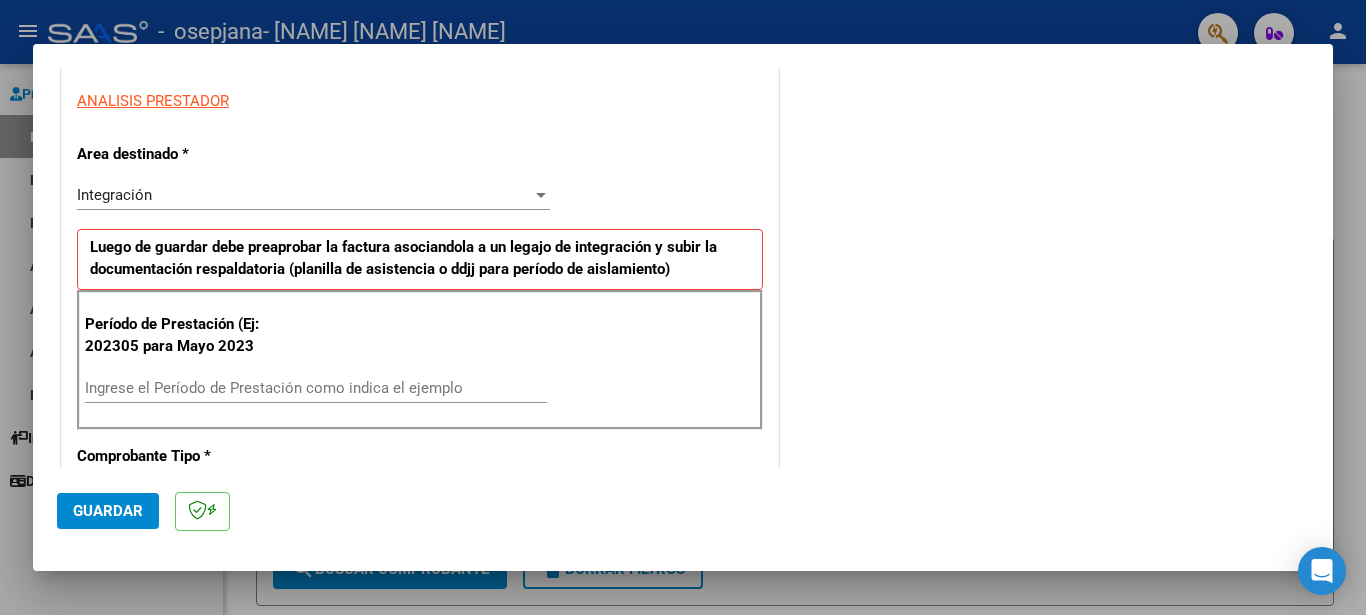 click on "Ingrese el Período de Prestación como indica el ejemplo" at bounding box center [316, 388] 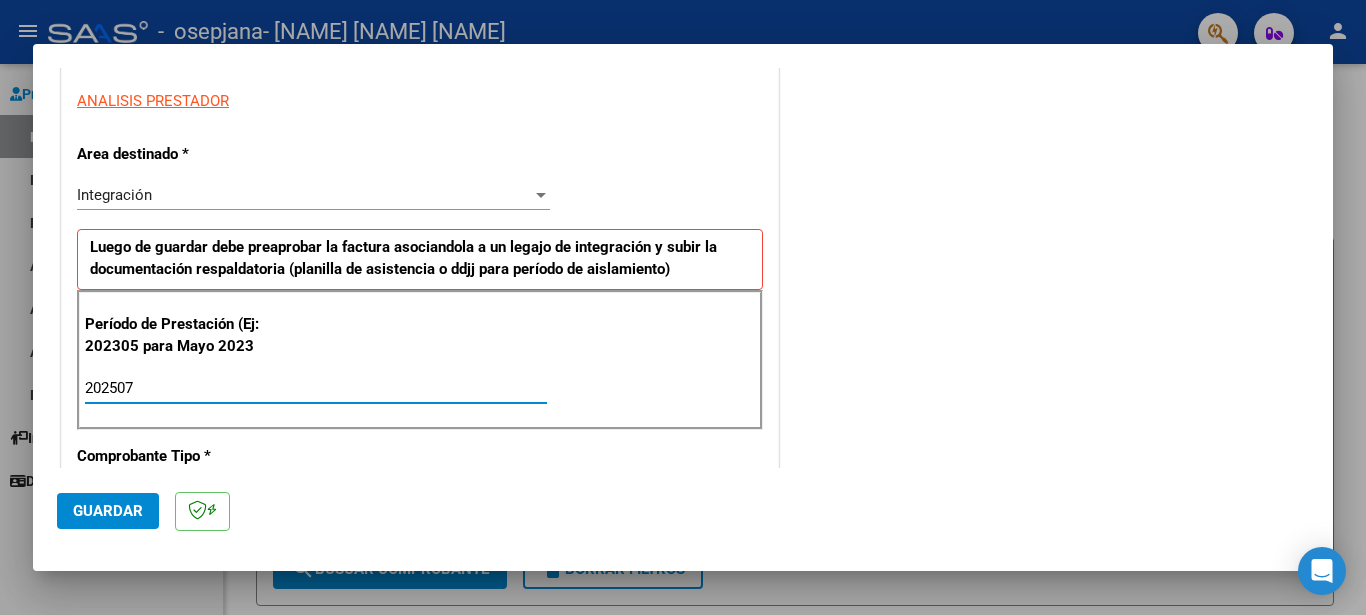 type on "202507" 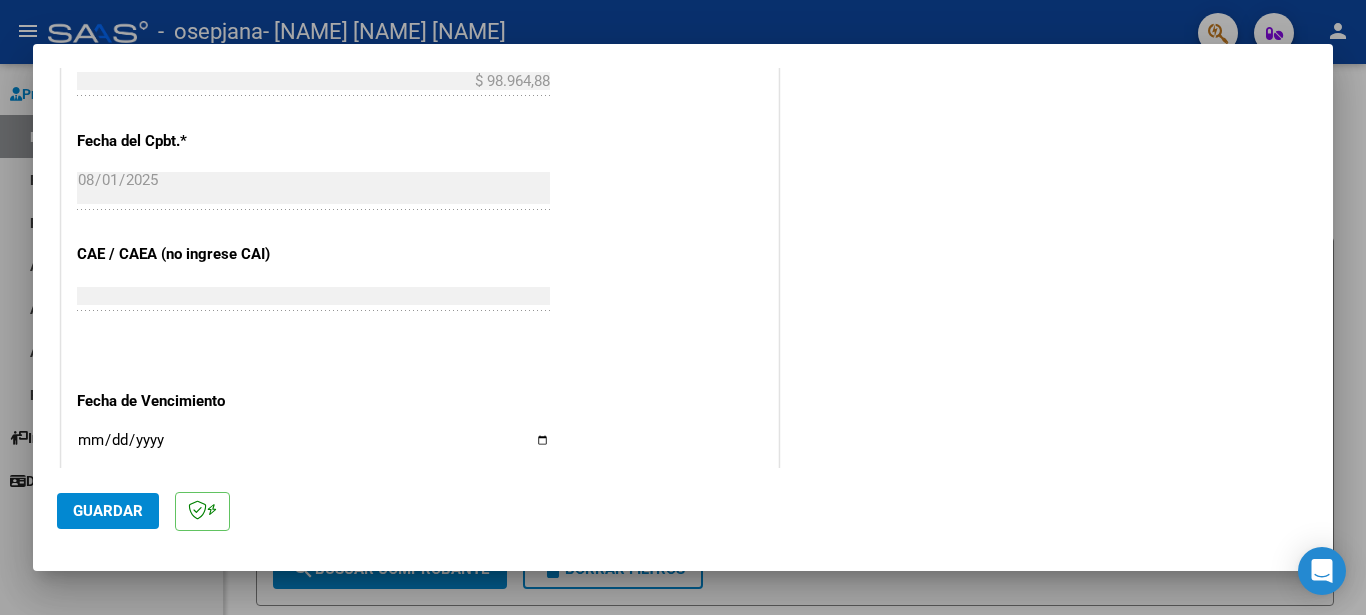 scroll, scrollTop: 1120, scrollLeft: 0, axis: vertical 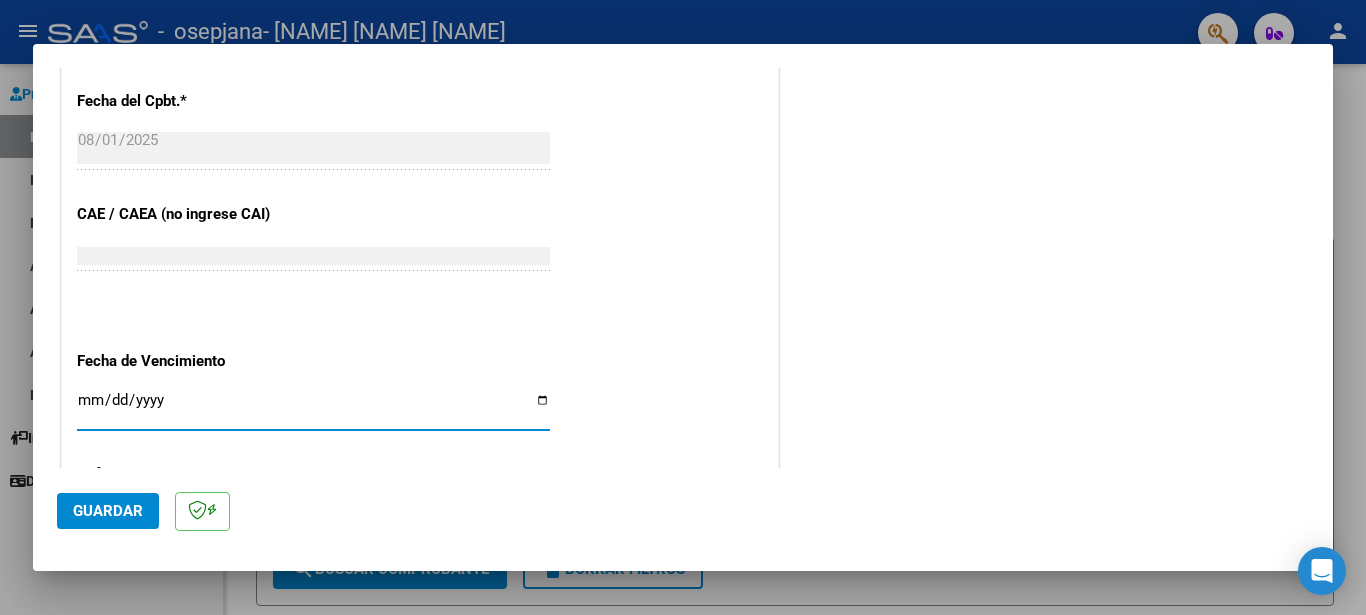 click on "Ingresar la fecha" at bounding box center (313, 408) 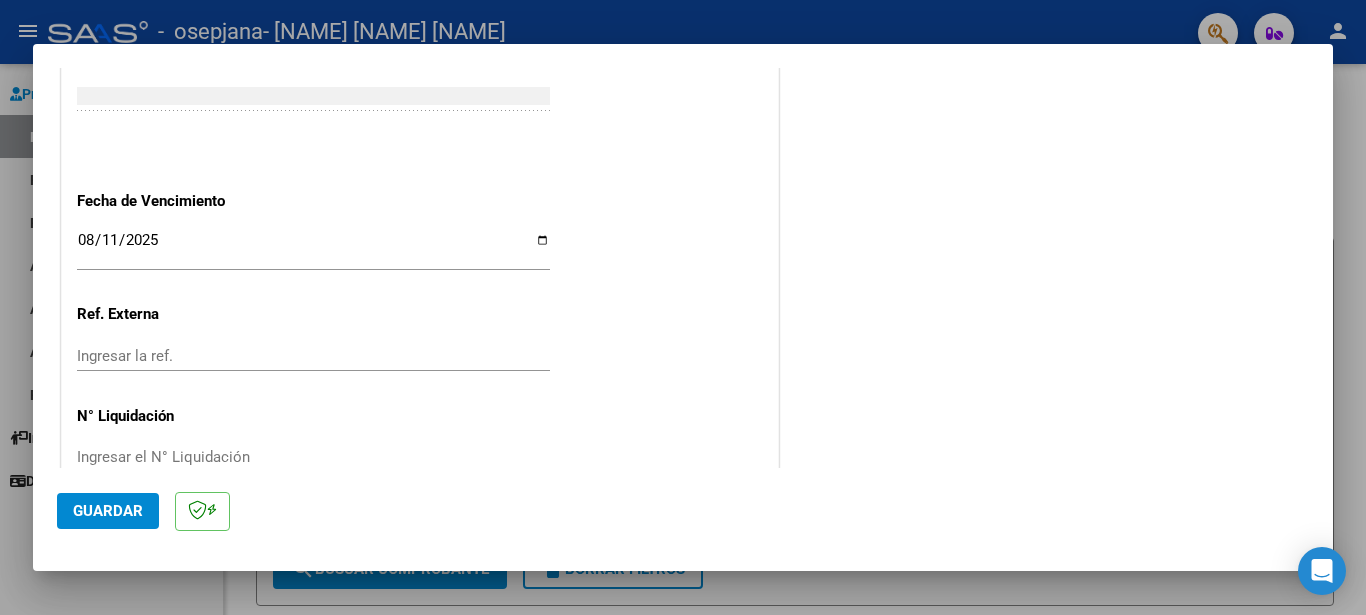 scroll, scrollTop: 1298, scrollLeft: 0, axis: vertical 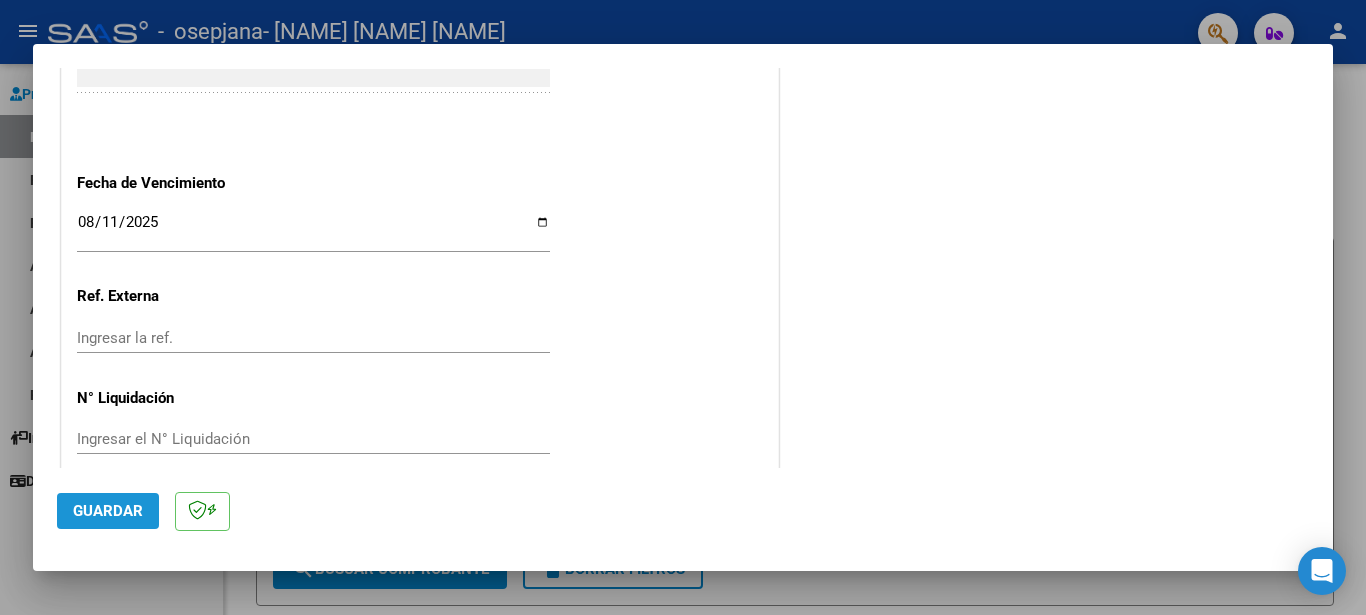 click on "Guardar" 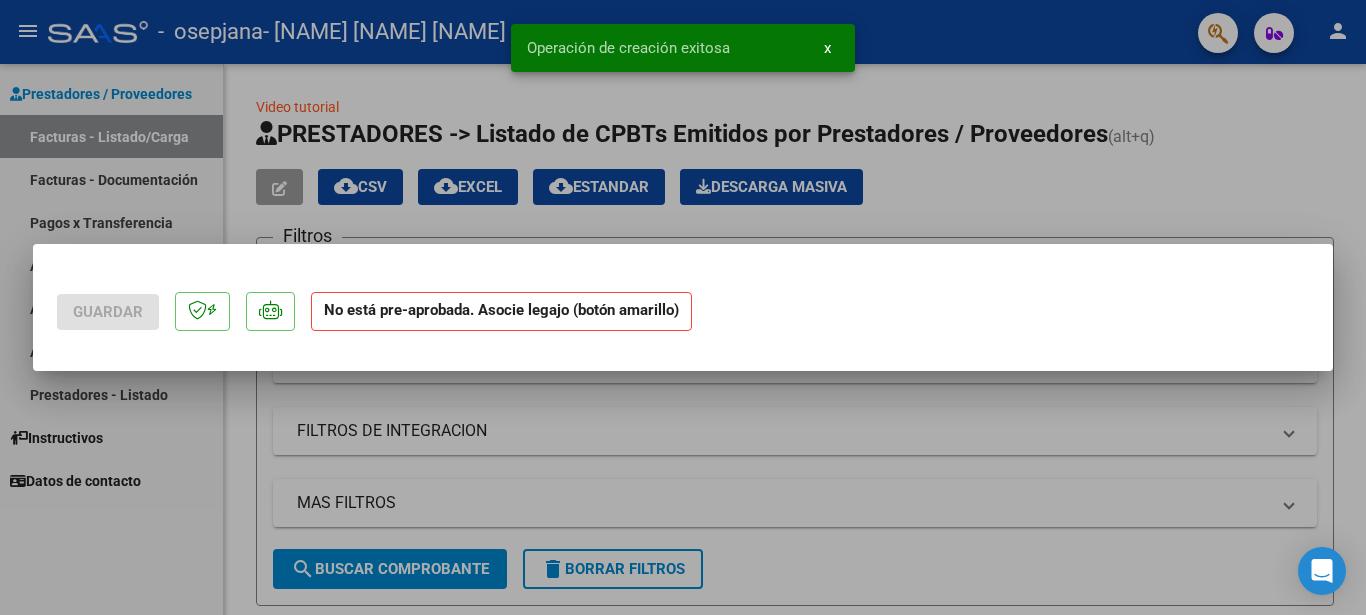 scroll, scrollTop: 0, scrollLeft: 0, axis: both 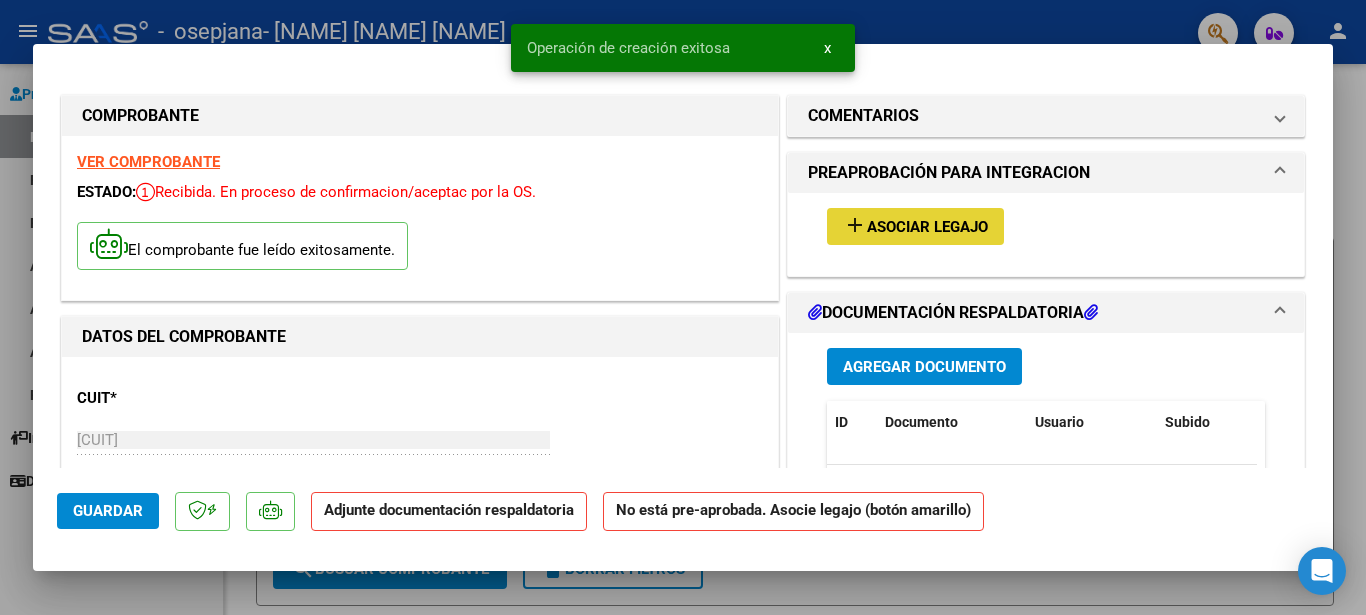 click on "Asociar Legajo" at bounding box center [927, 227] 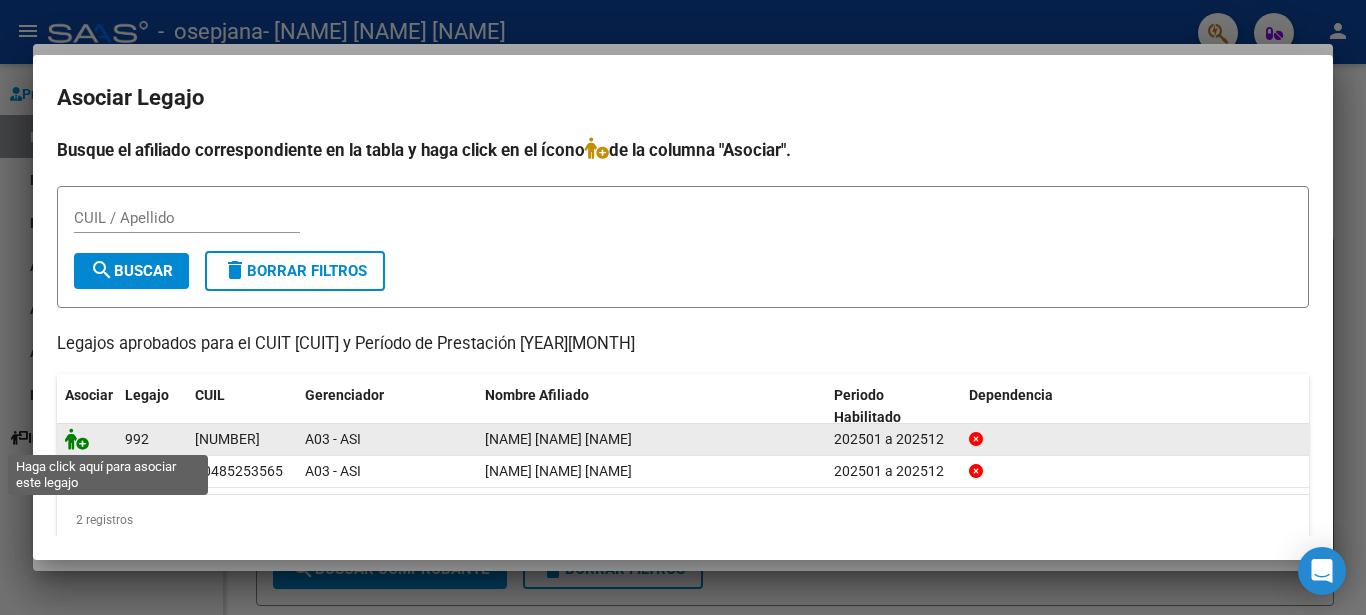 click 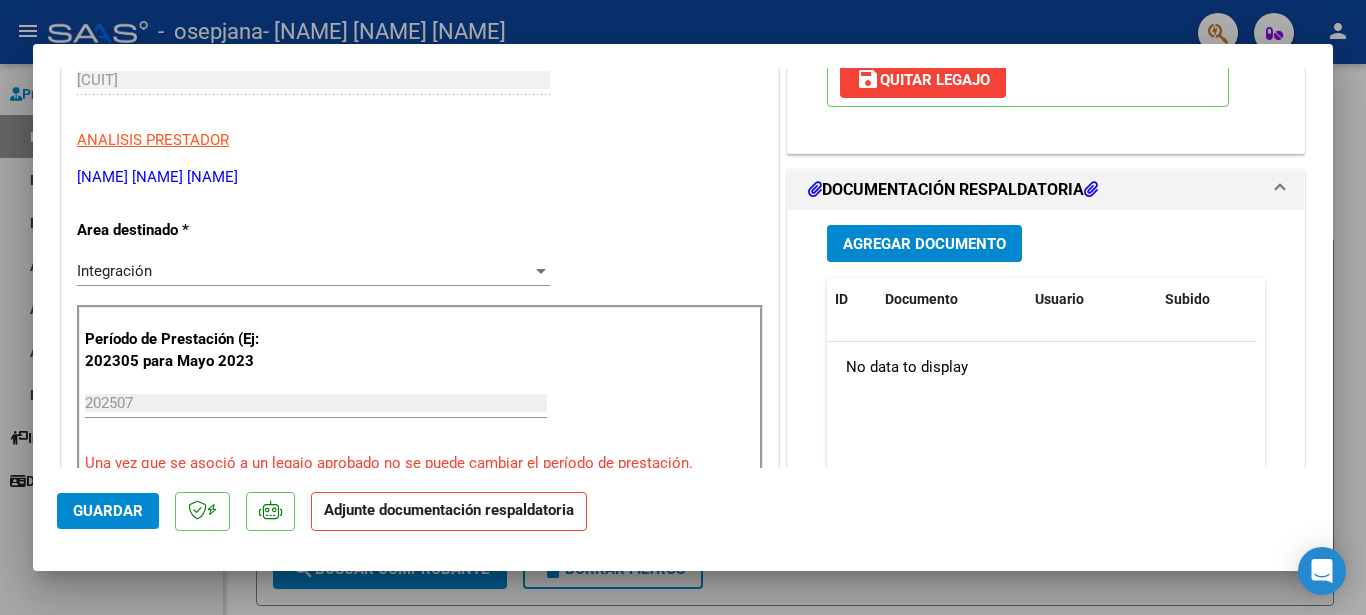 scroll, scrollTop: 440, scrollLeft: 0, axis: vertical 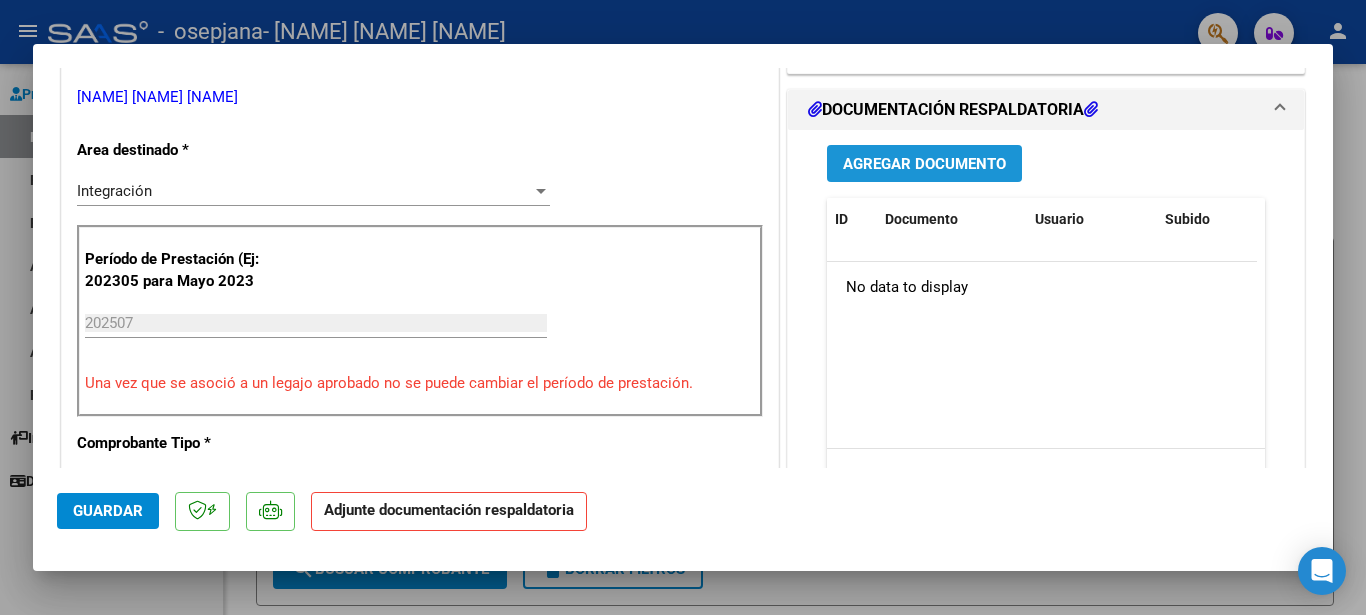 click on "Agregar Documento" at bounding box center (924, 164) 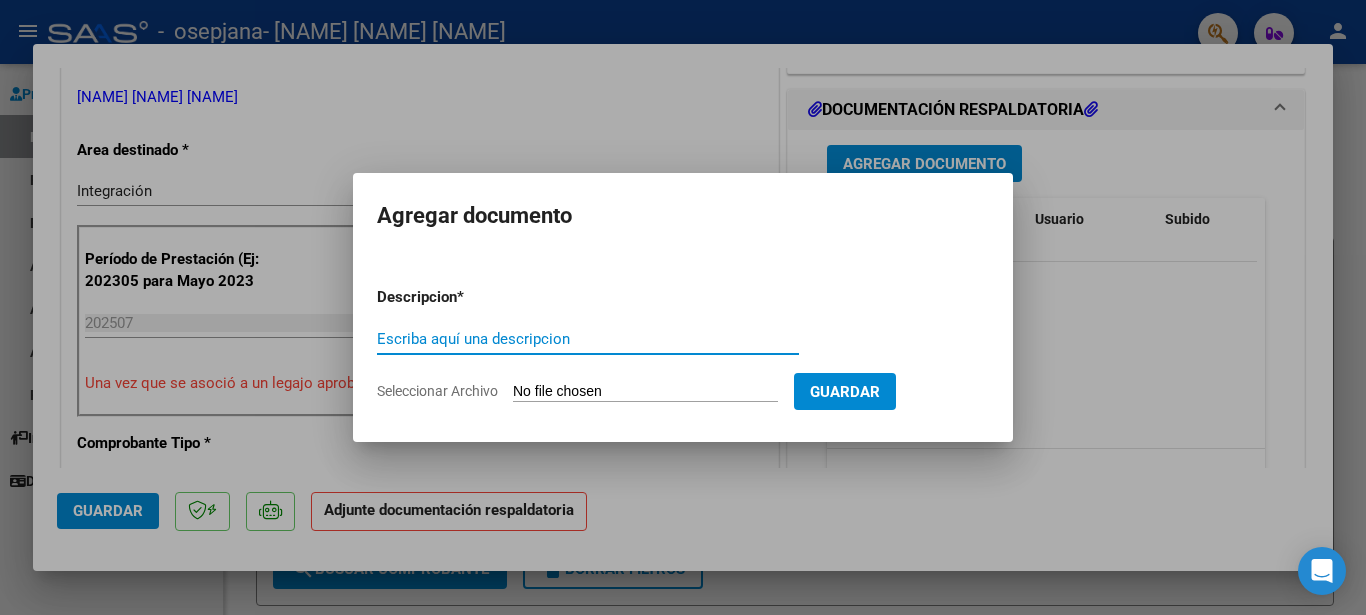 click on "Escriba aquí una descripcion" at bounding box center [588, 339] 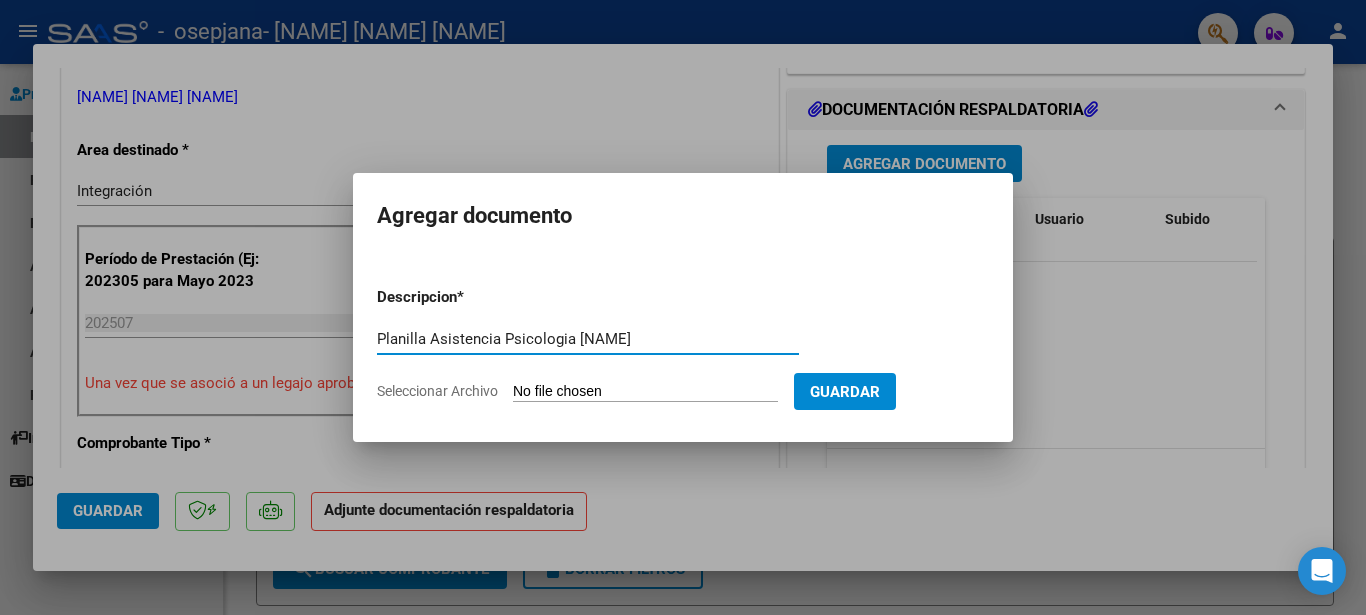 click on "Planilla Asistencia Psicologia [NAME]" at bounding box center (588, 339) 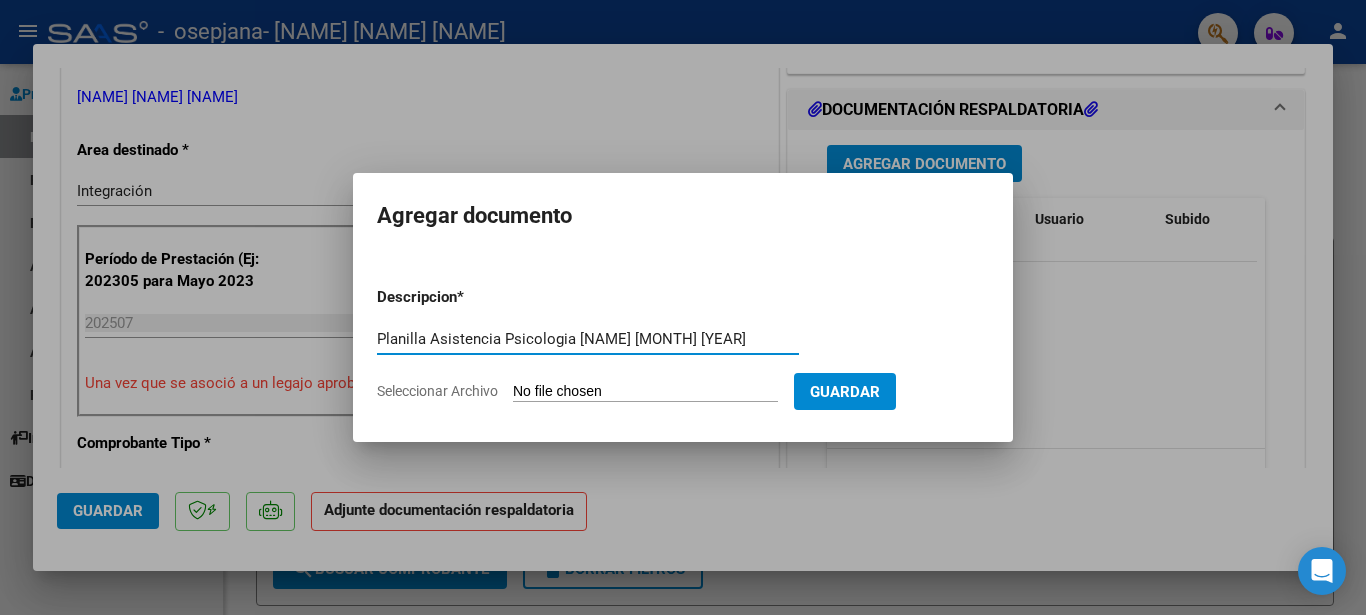 type on "Planilla Asistencia Psicologia [NAME] [MONTH] [YEAR]" 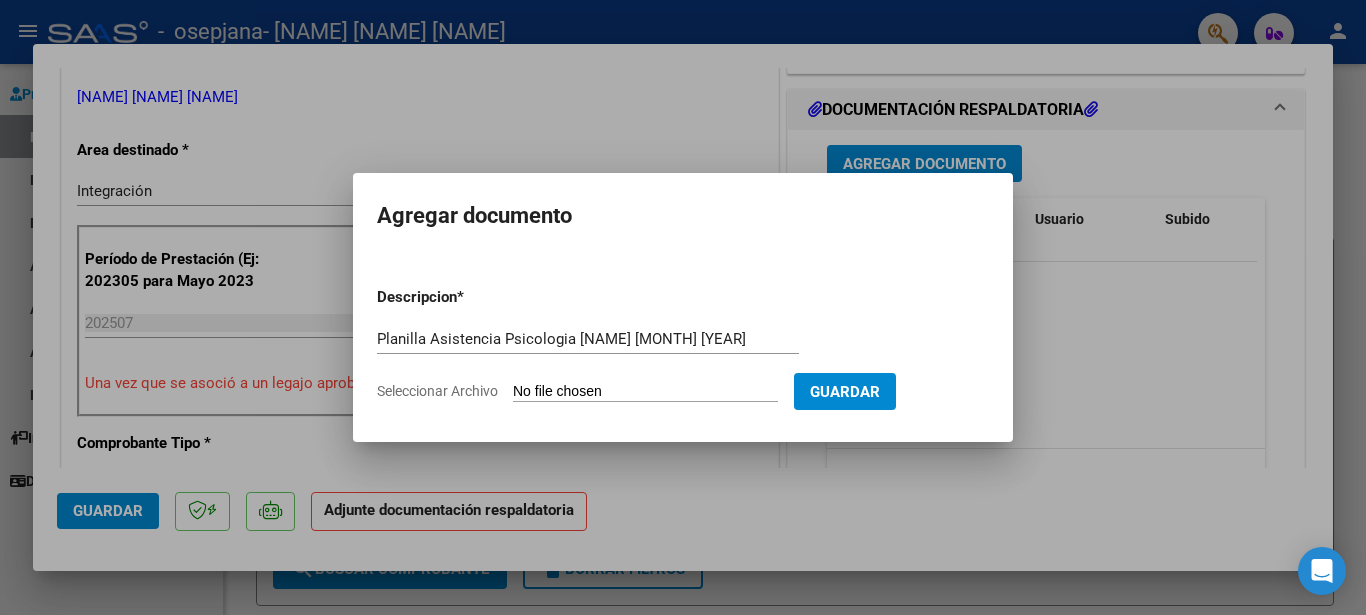 type on "C:\fakepath\[Planilla Asistencia] [NAME] [NAME] [MONTH] [YEAR].pdf" 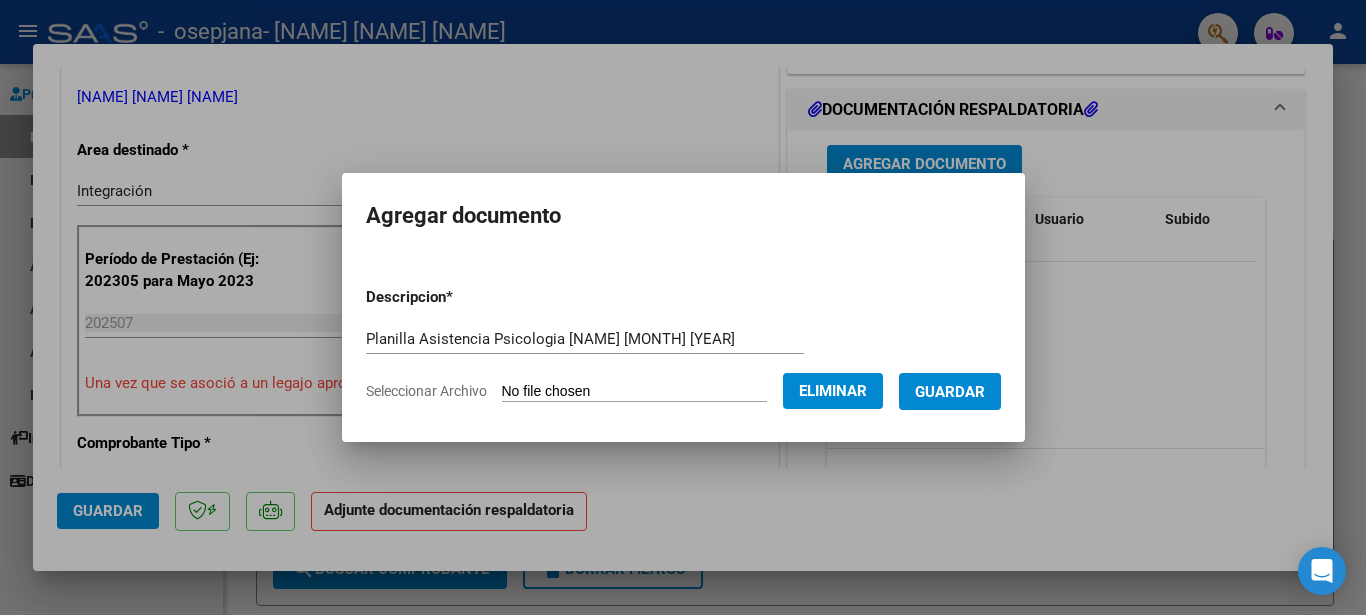 click on "Guardar" at bounding box center [950, 392] 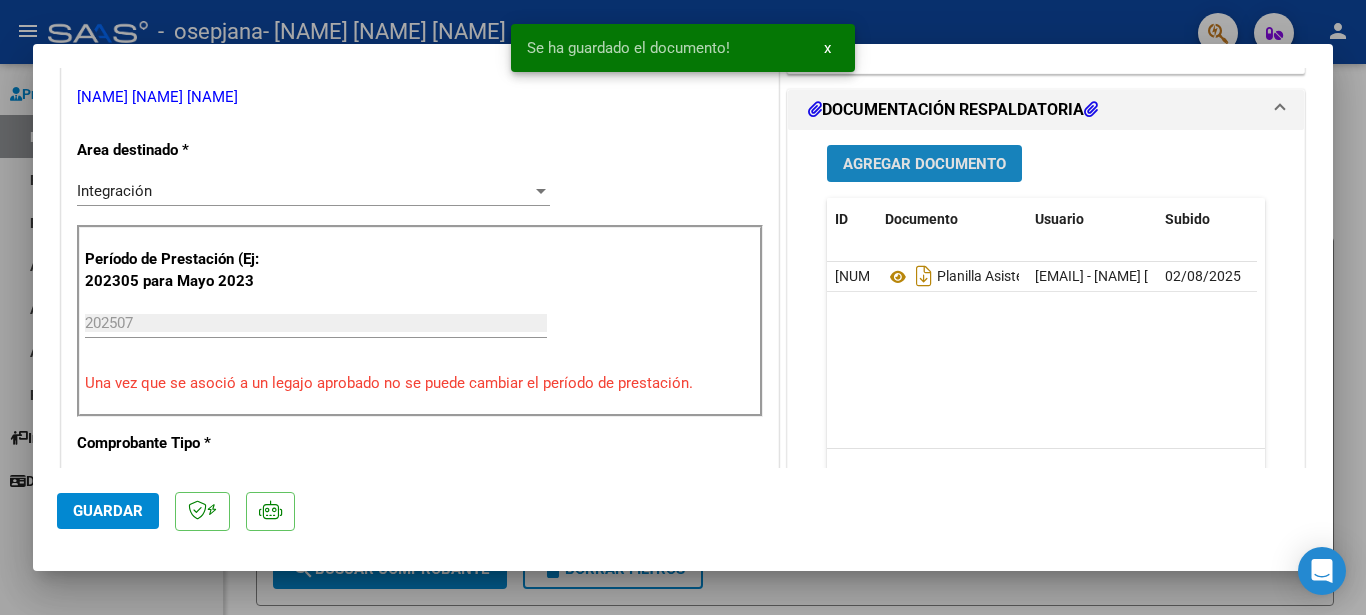 click on "Agregar Documento" at bounding box center (924, 164) 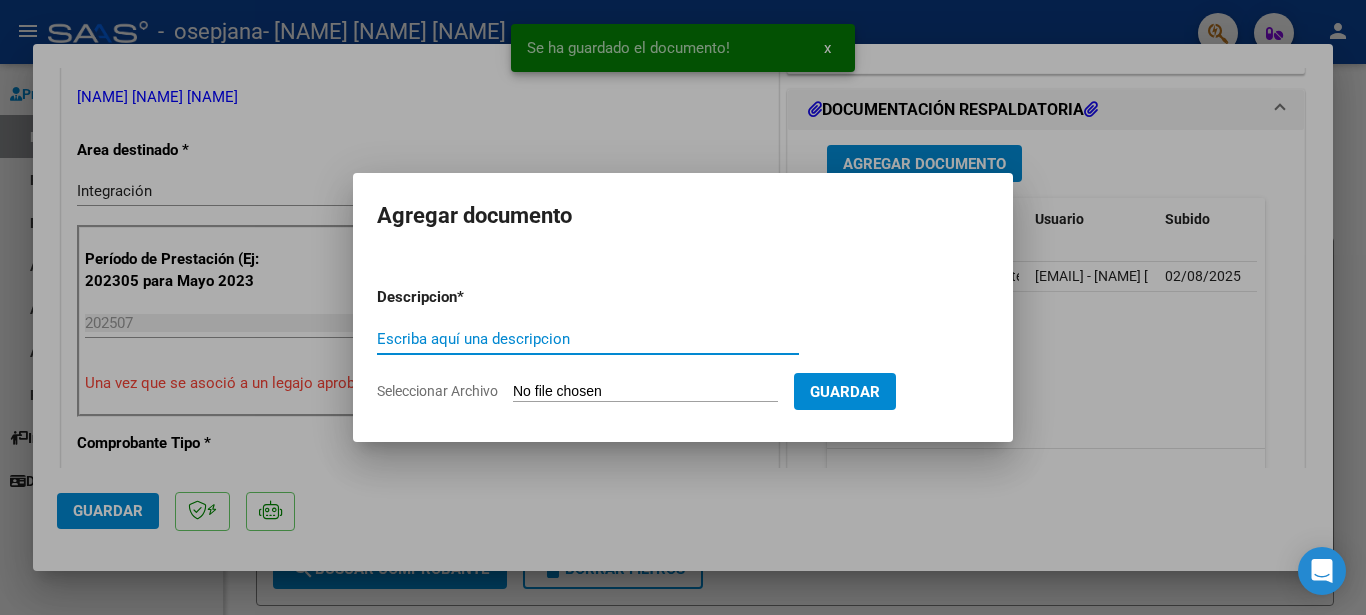 click on "Escriba aquí una descripcion" at bounding box center [588, 339] 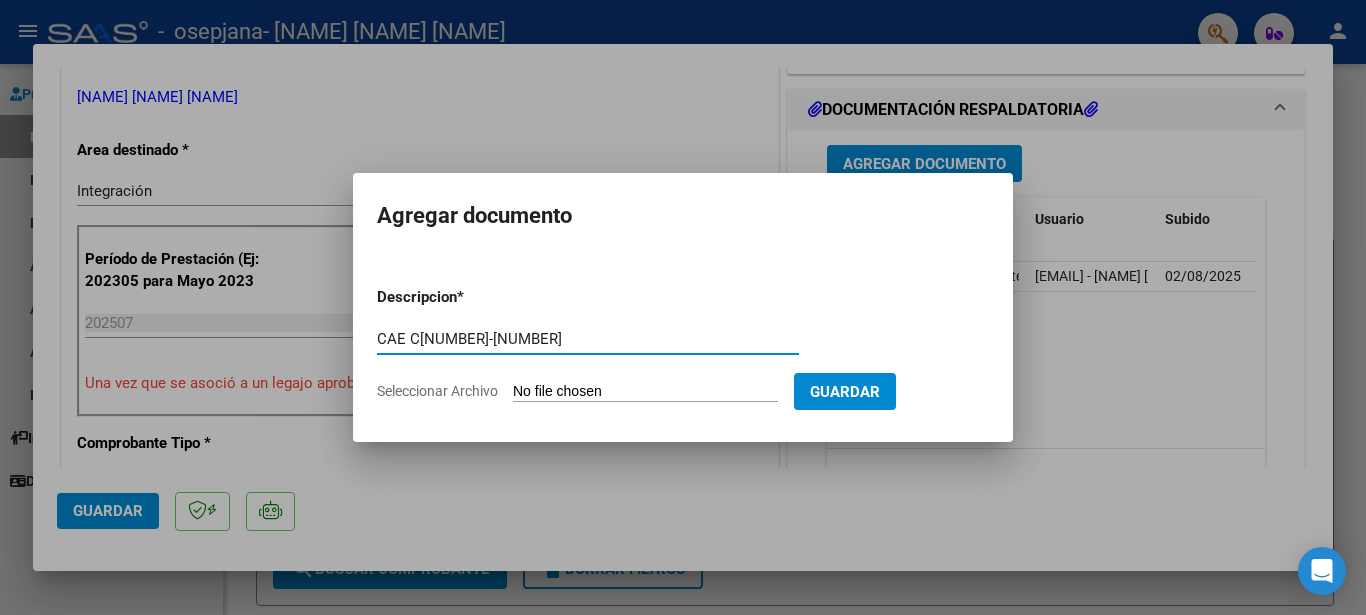 type on "CAE C[NUMBER]-[NUMBER]" 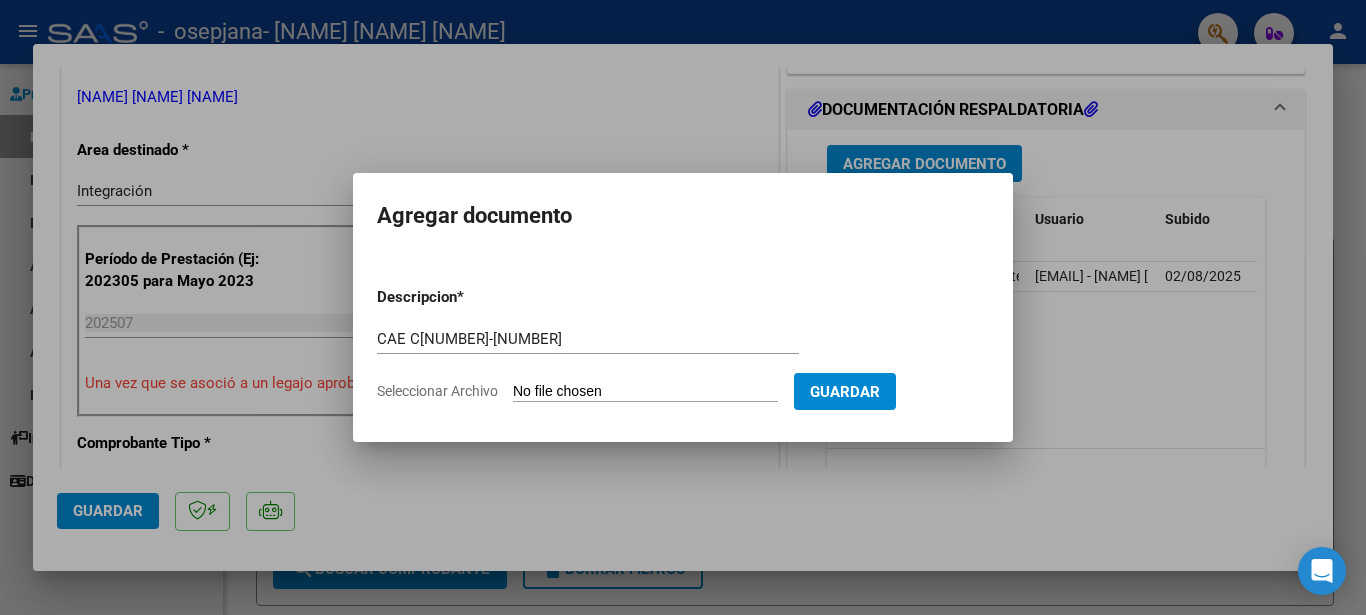 click on "Seleccionar Archivo" at bounding box center [645, 392] 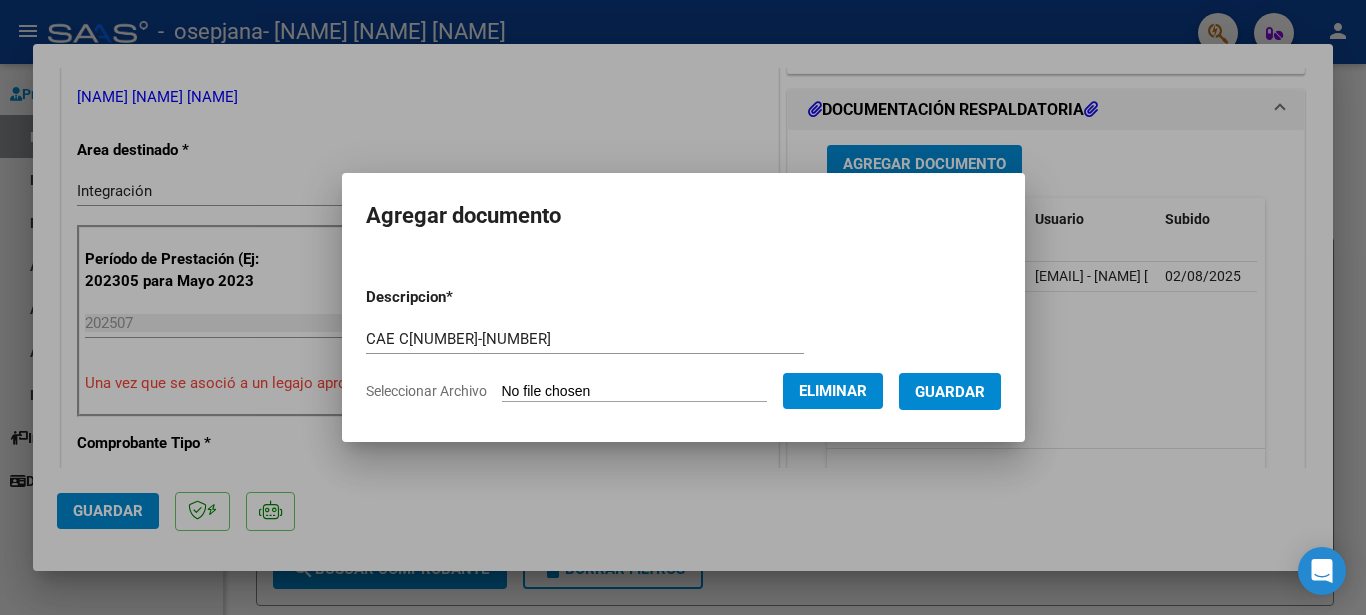 click on "Guardar" at bounding box center (950, 392) 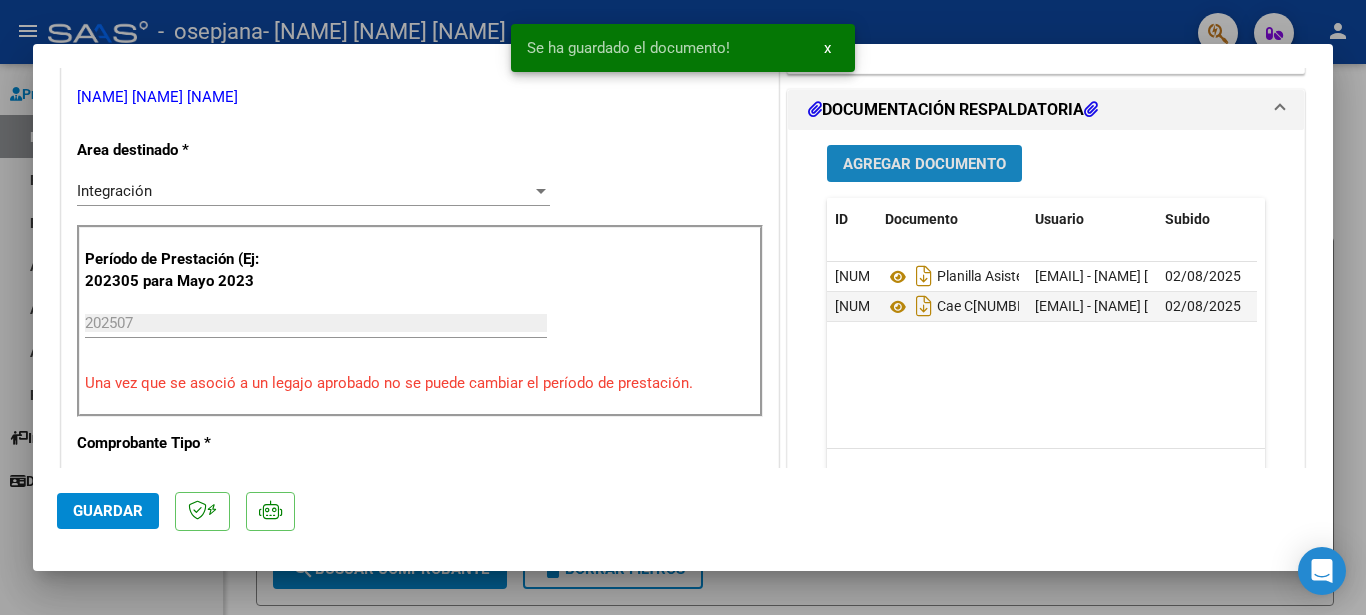 click on "Agregar Documento" at bounding box center [924, 164] 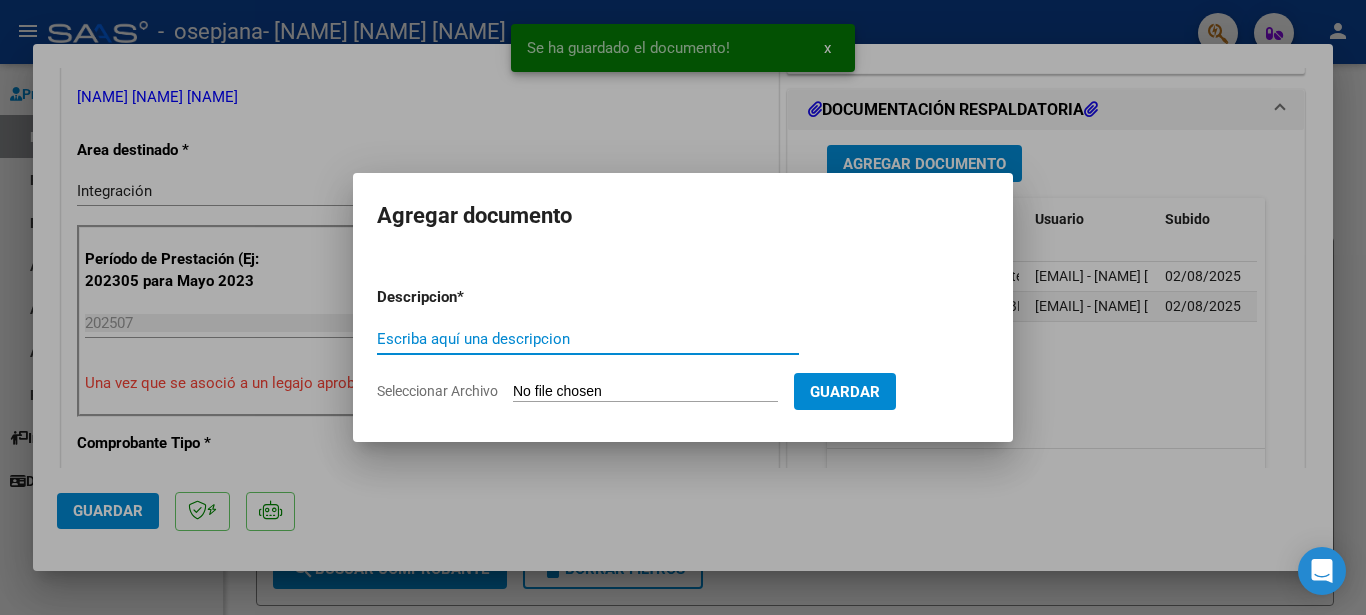 click on "Escriba aquí una descripcion" at bounding box center [588, 339] 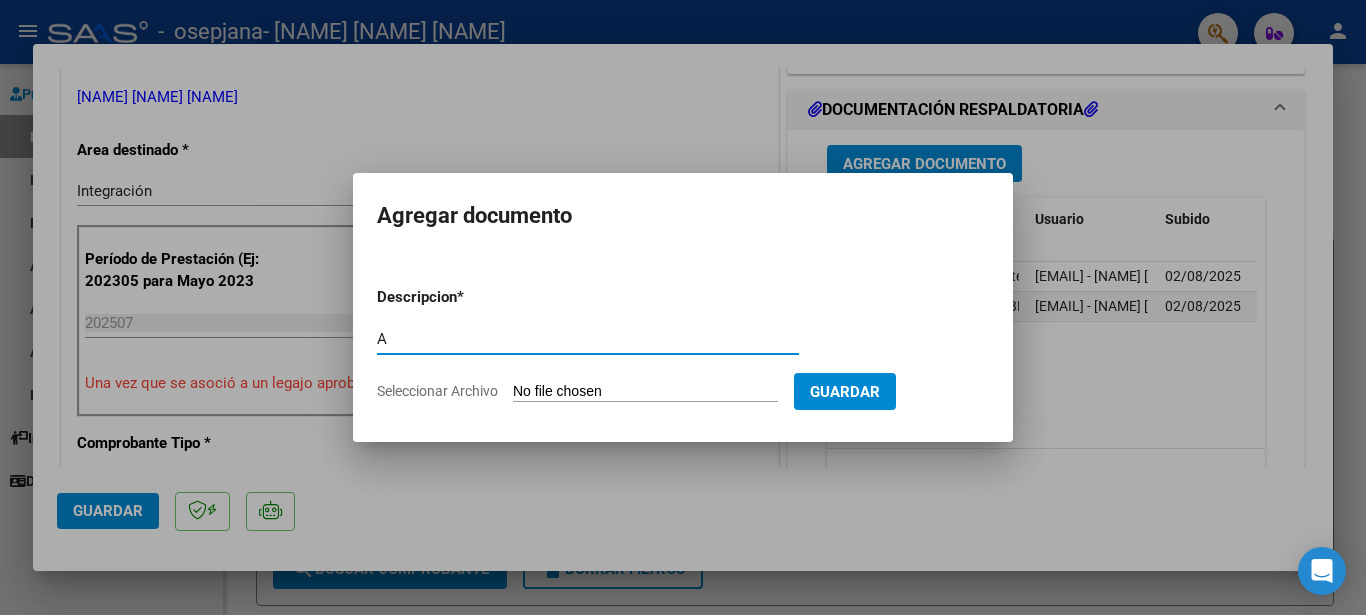 click on "A" at bounding box center (588, 339) 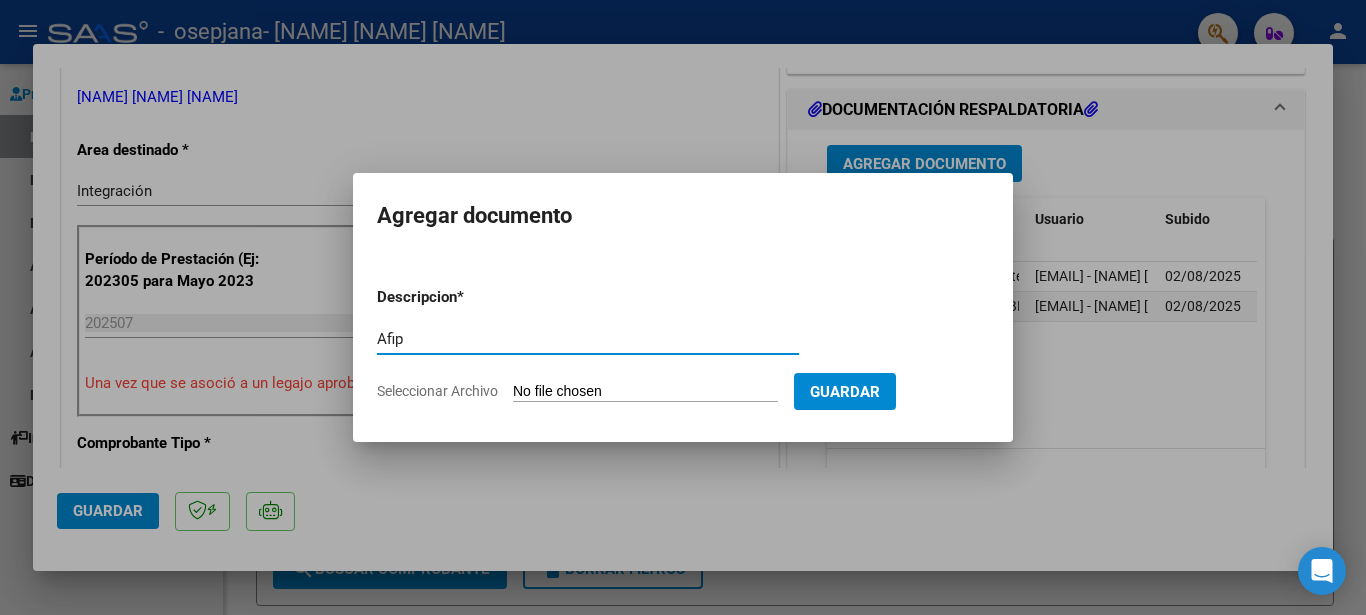 type on "Afip" 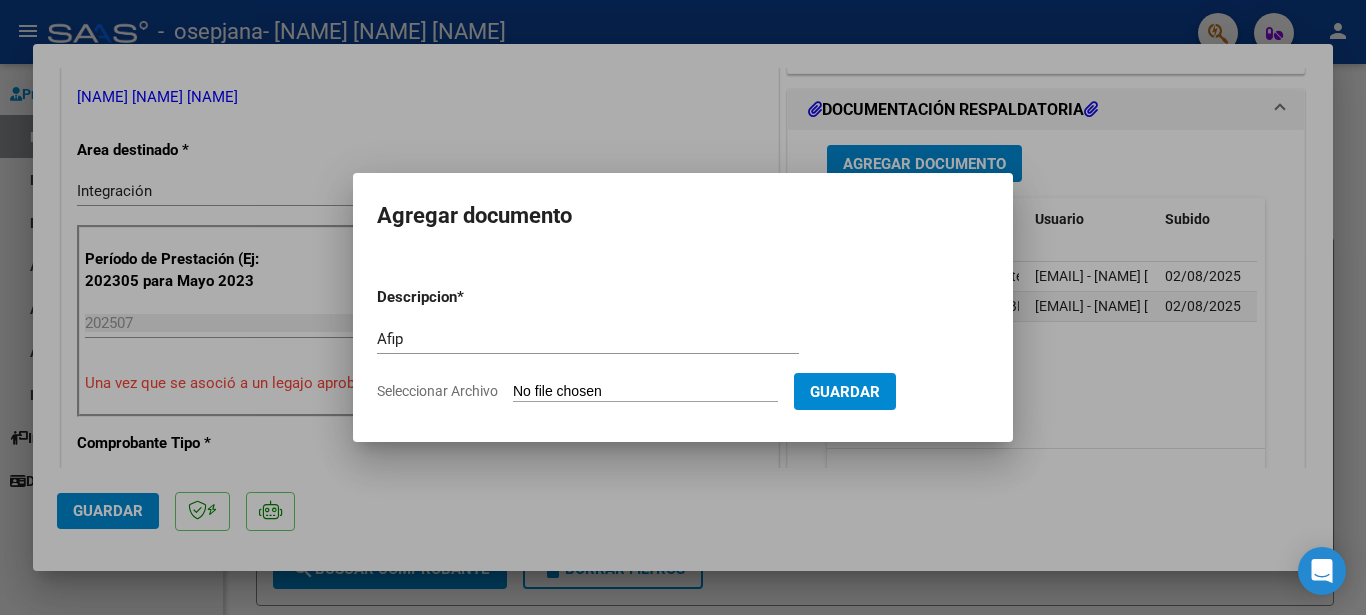 click on "Seleccionar Archivo" at bounding box center [645, 392] 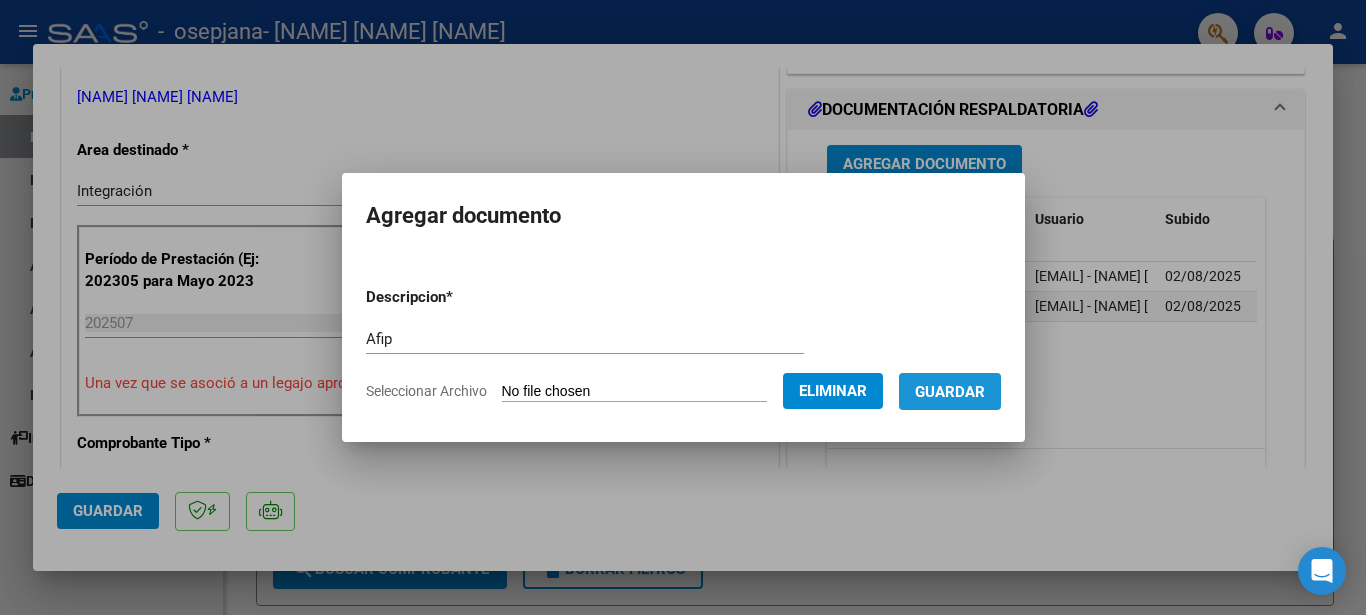 click on "Guardar" at bounding box center (950, 392) 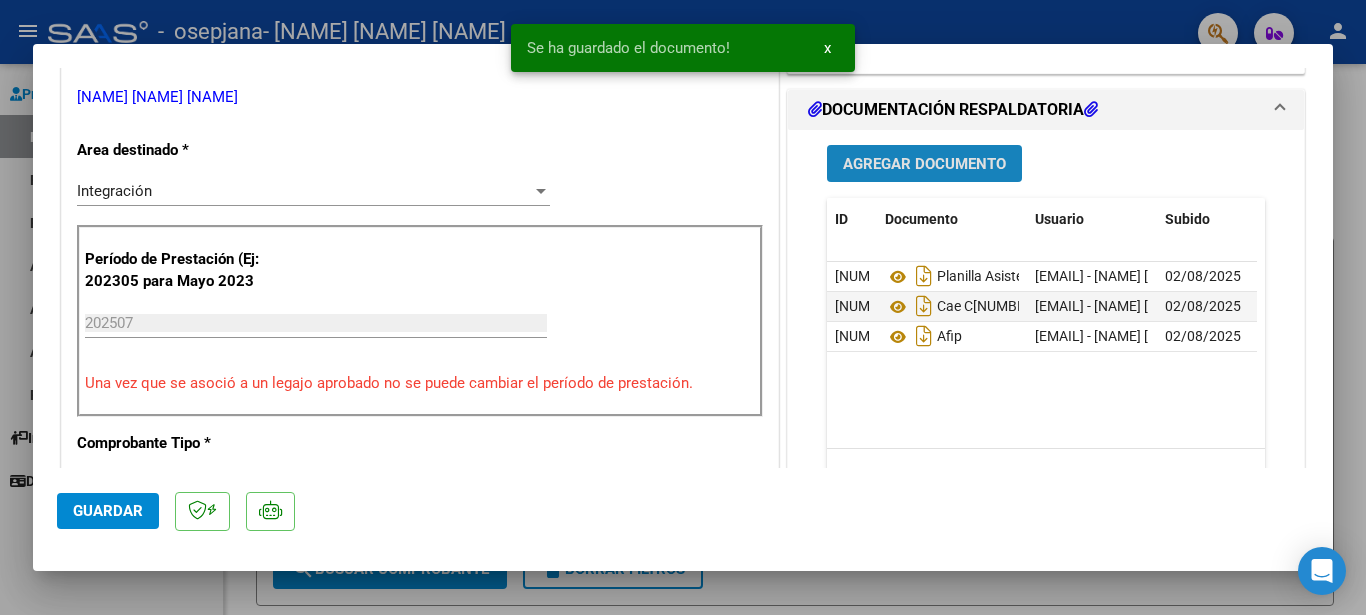 click on "Agregar Documento" at bounding box center [924, 164] 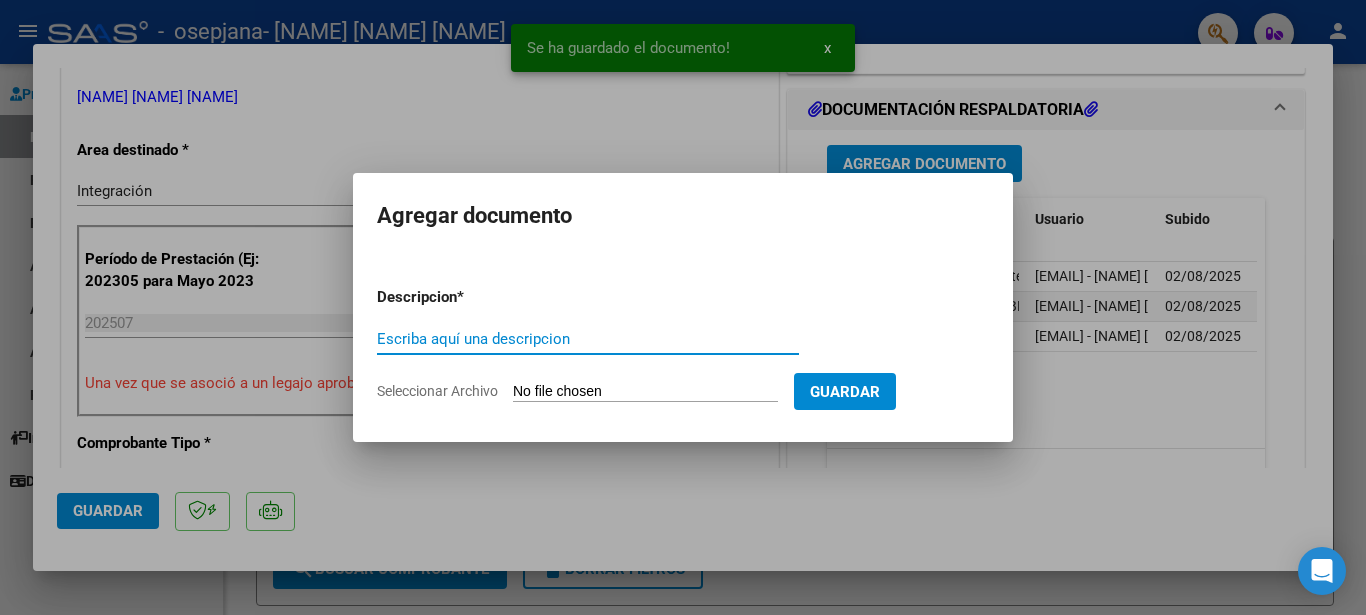 click on "Descripcion  *   Escriba aquí una descripcion  Seleccionar Archivo Guardar" at bounding box center (683, 336) 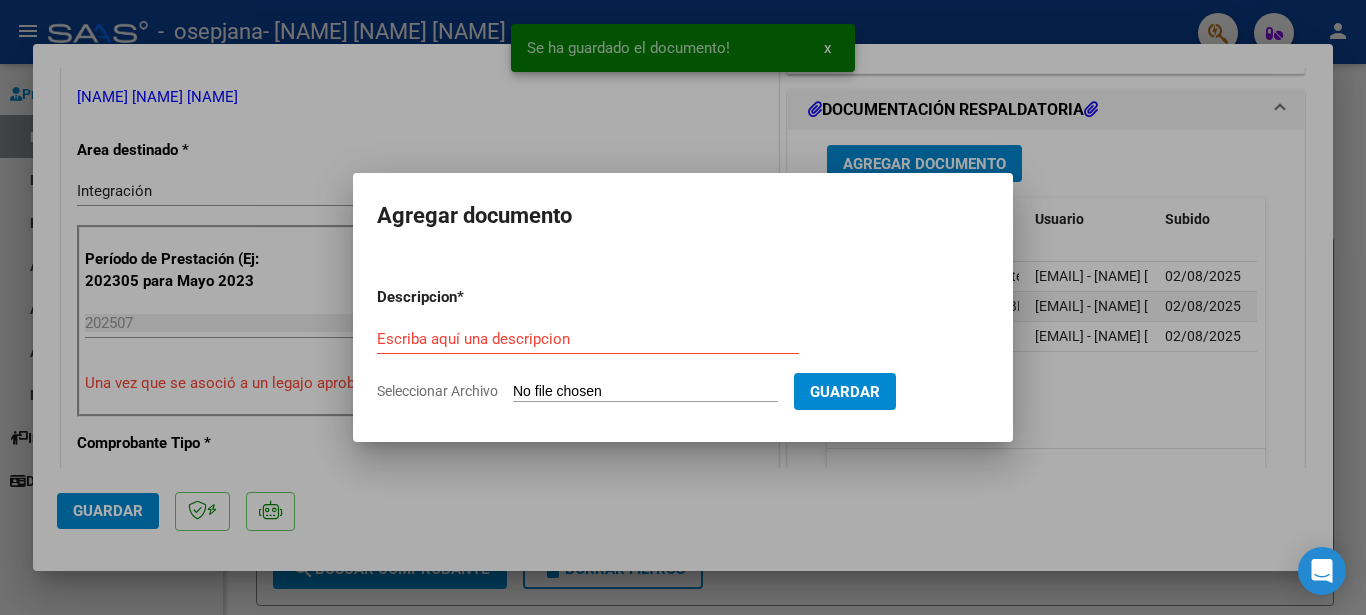 click on "Escriba aquí una descripcion" at bounding box center (588, 339) 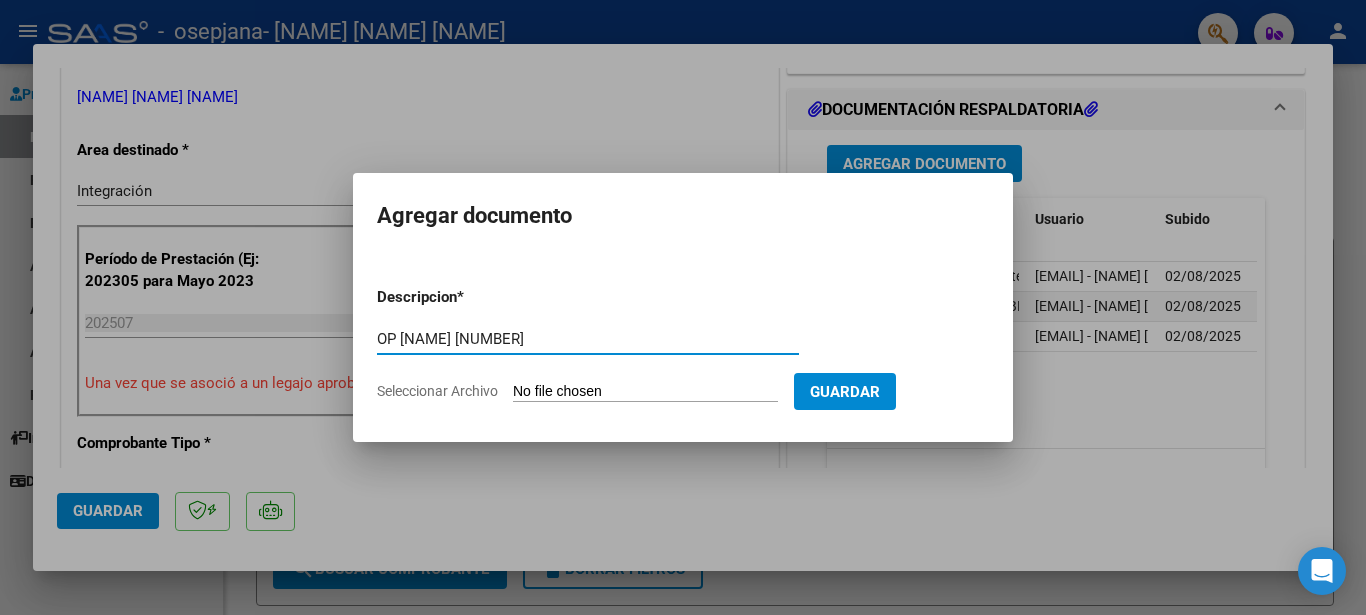 type on "OP [NAME] [NUMBER]" 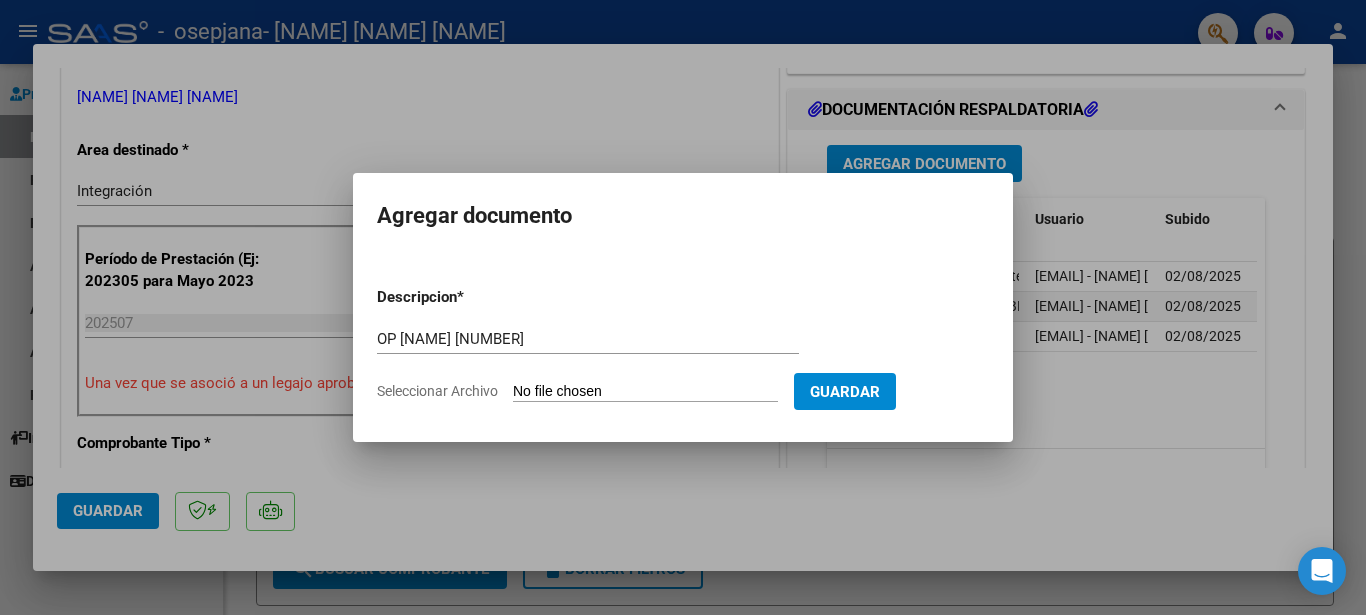 click on "Seleccionar Archivo" at bounding box center (645, 392) 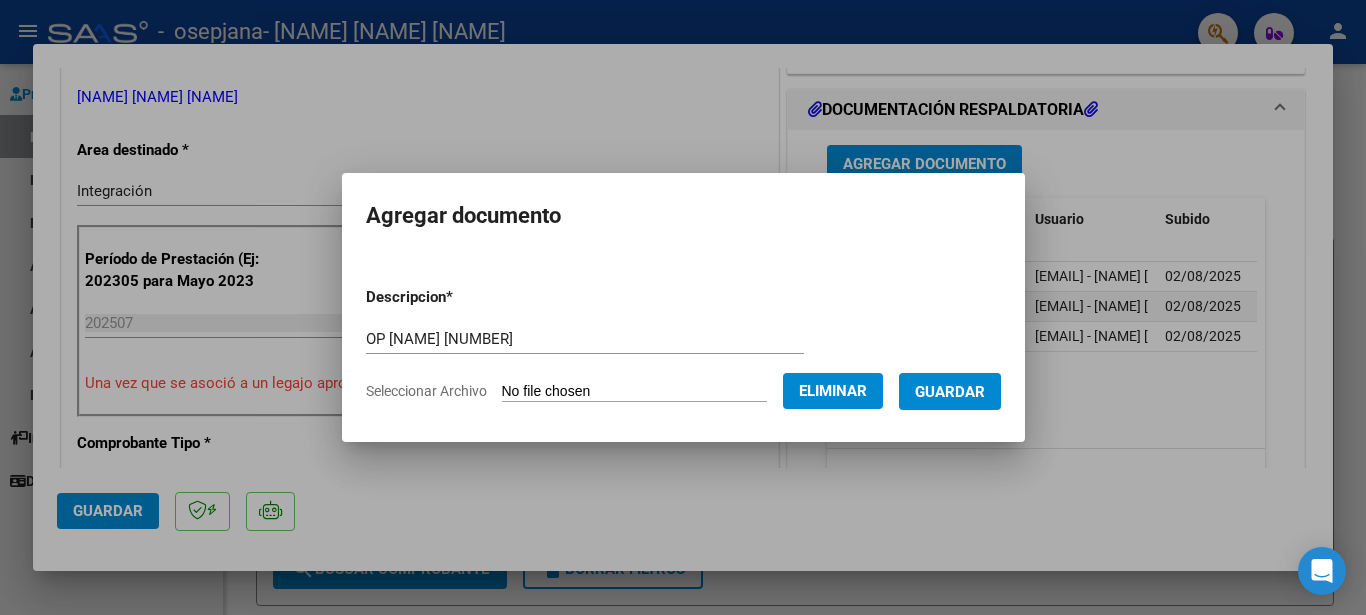 click on "Guardar" at bounding box center (950, 392) 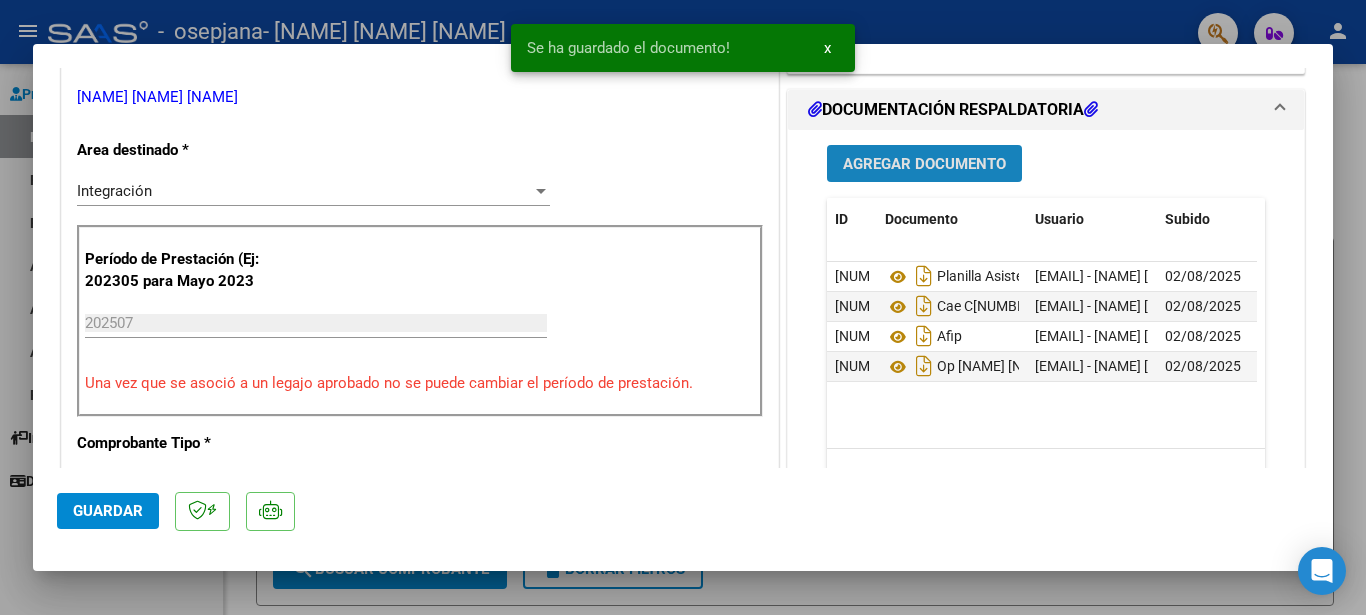 click on "Agregar Documento" at bounding box center (924, 164) 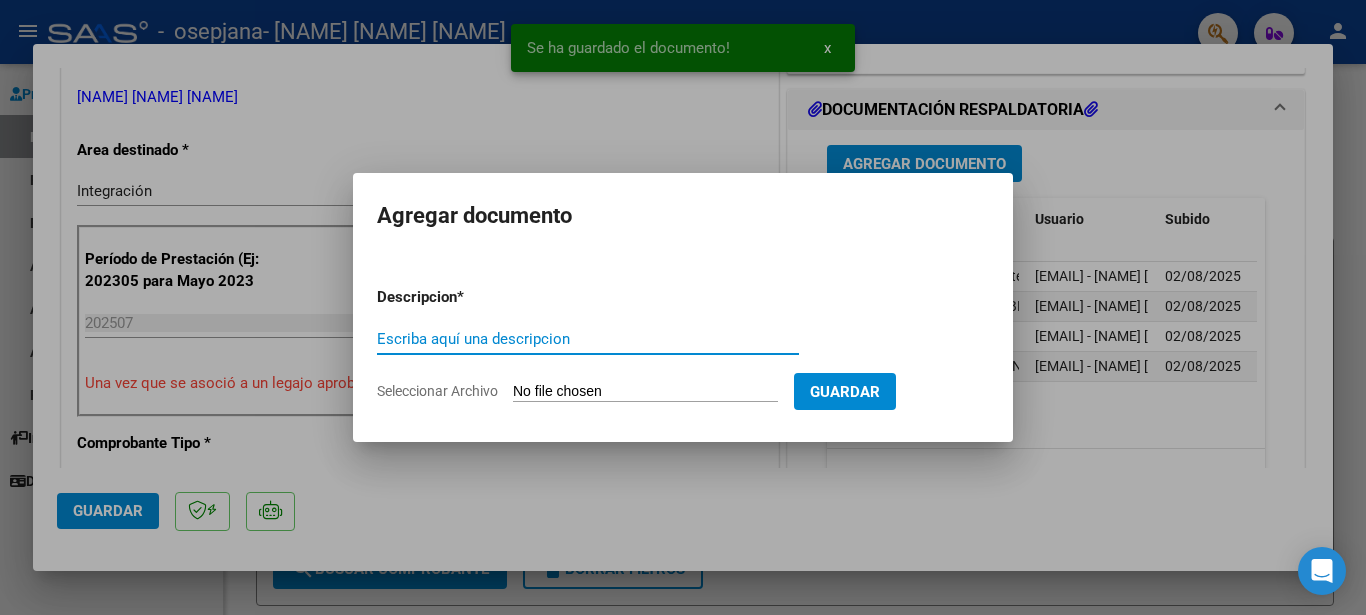 click on "Escriba aquí una descripcion" at bounding box center [588, 339] 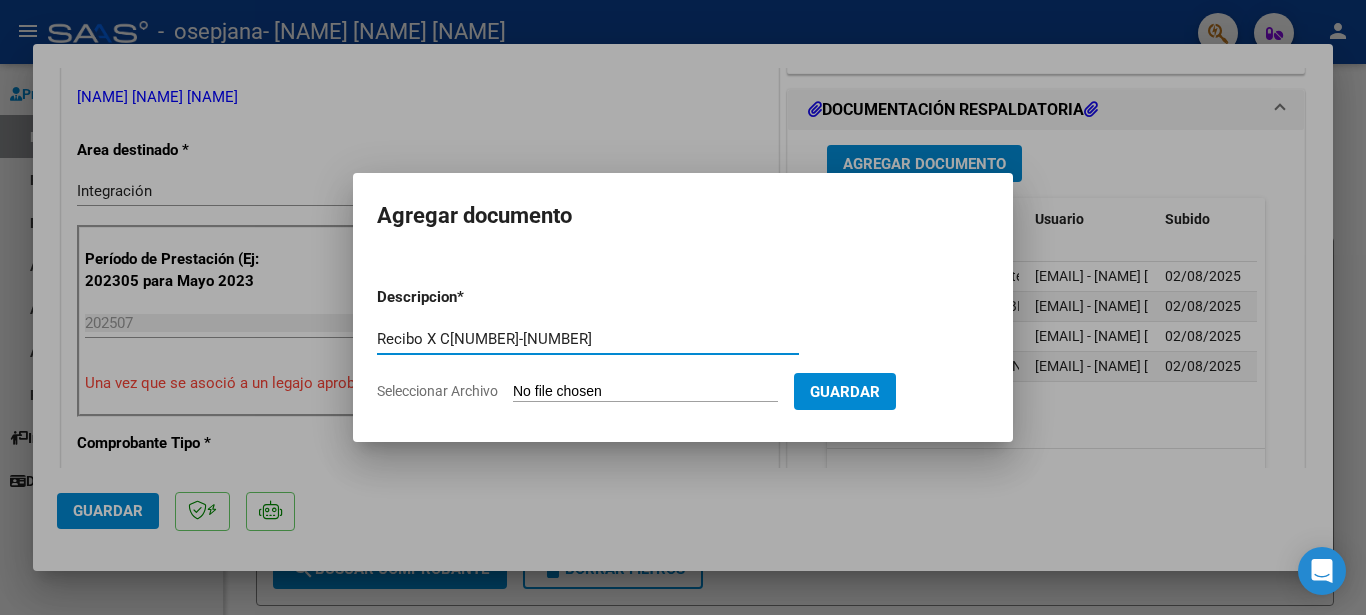 type on "Recibo X C[NUMBER]-[NUMBER]" 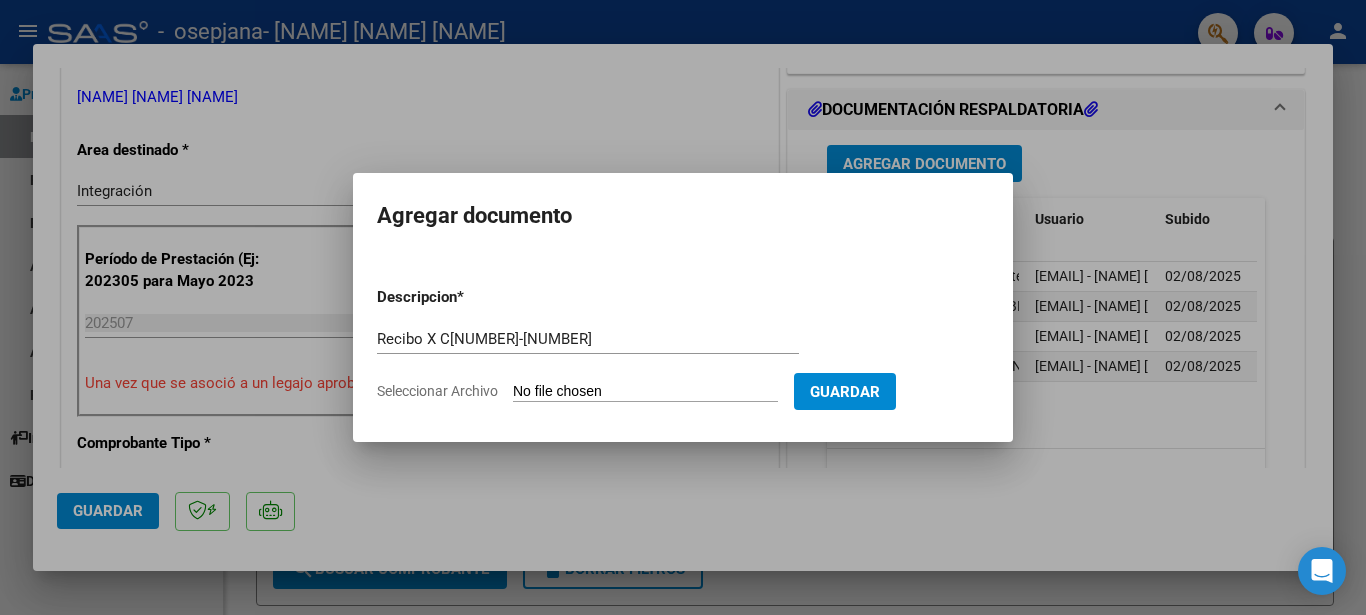 type on "C:\fakepath\[Recibo] X [NAME] C[NUMBER]-[NUMBER] [NAME].pdf" 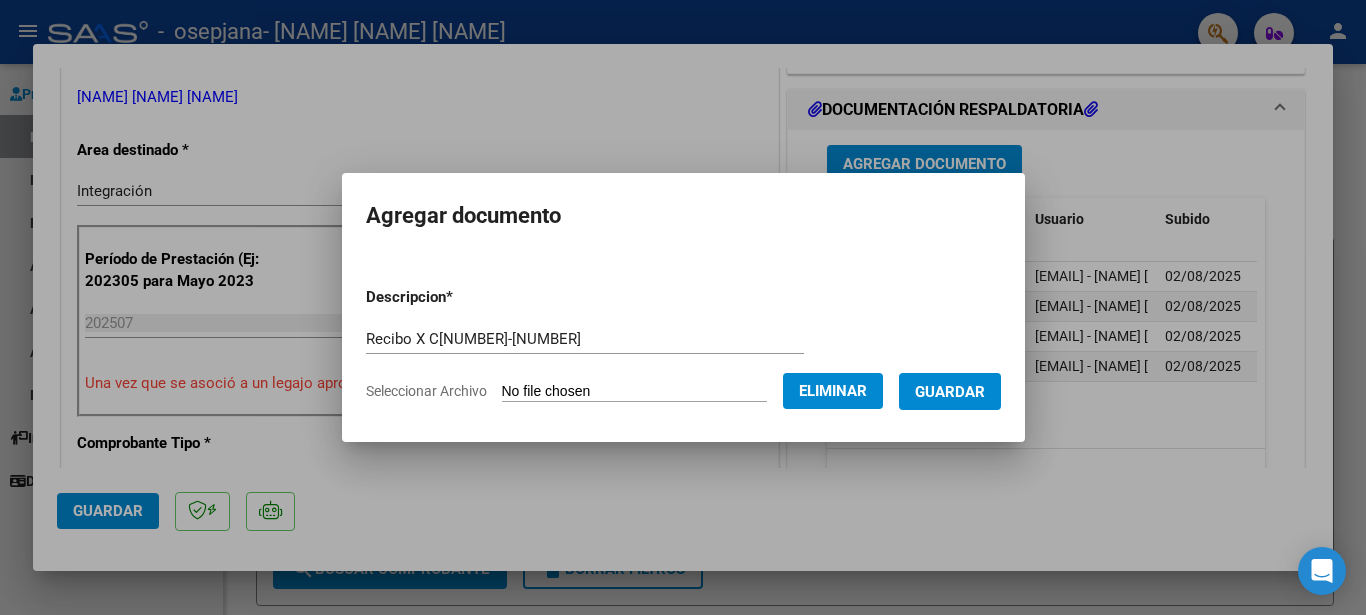 click on "Guardar" at bounding box center (950, 392) 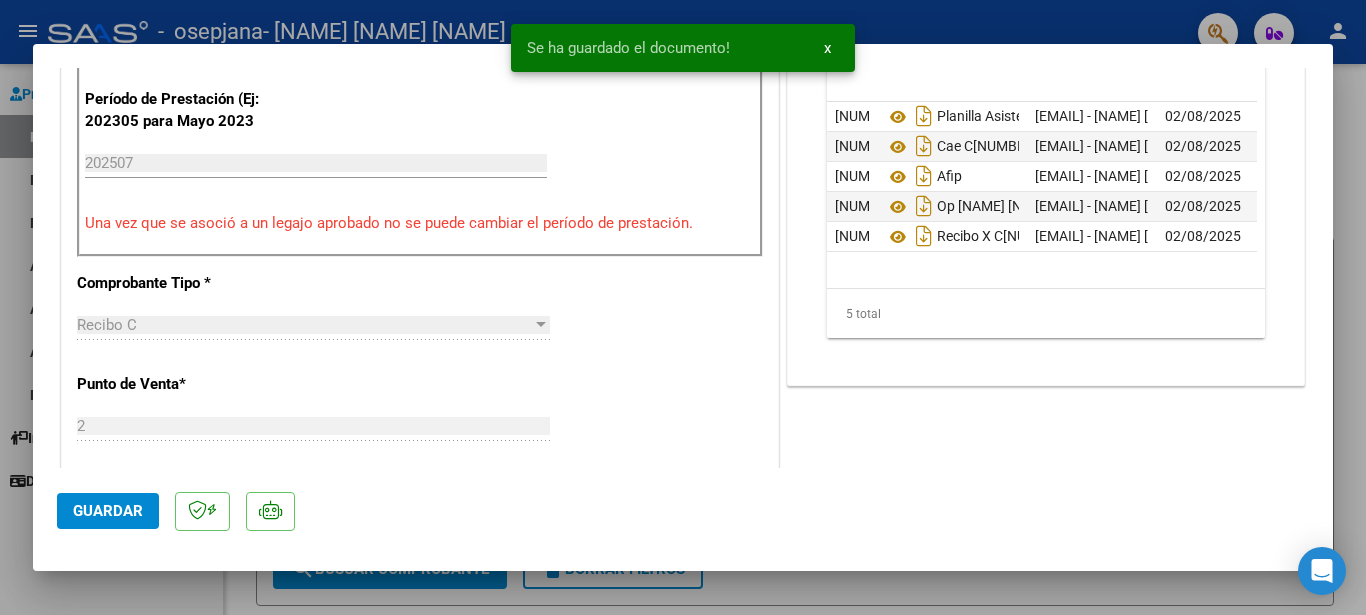 scroll, scrollTop: 640, scrollLeft: 0, axis: vertical 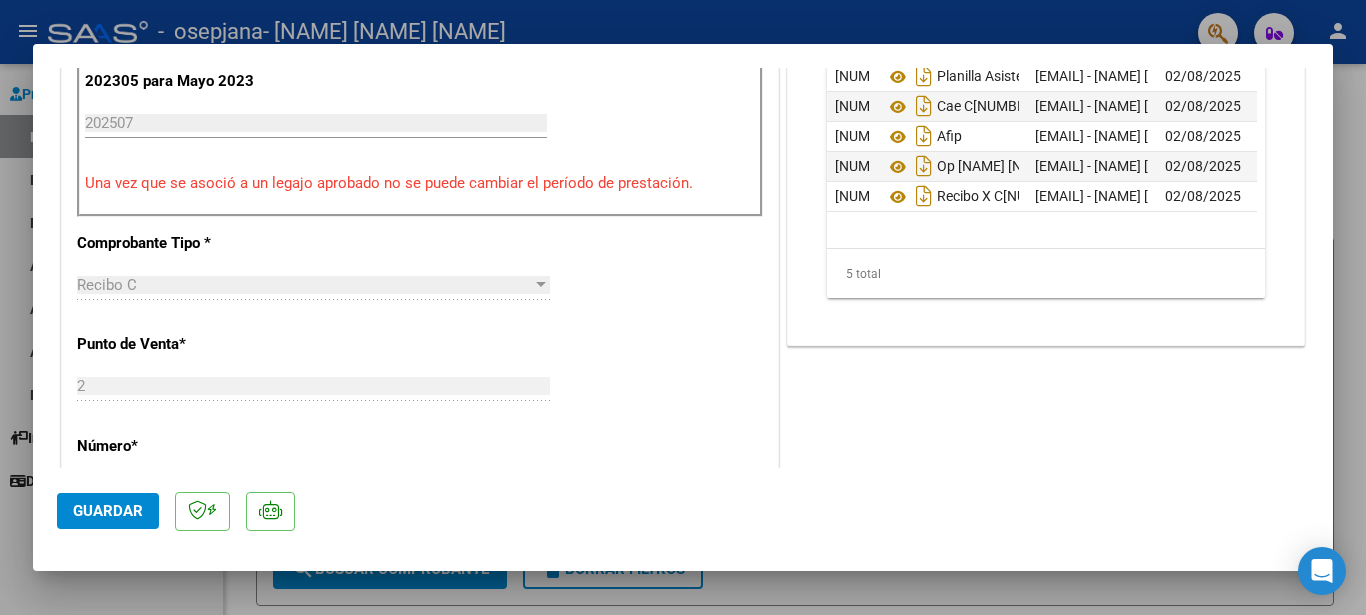 click on "Guardar" 